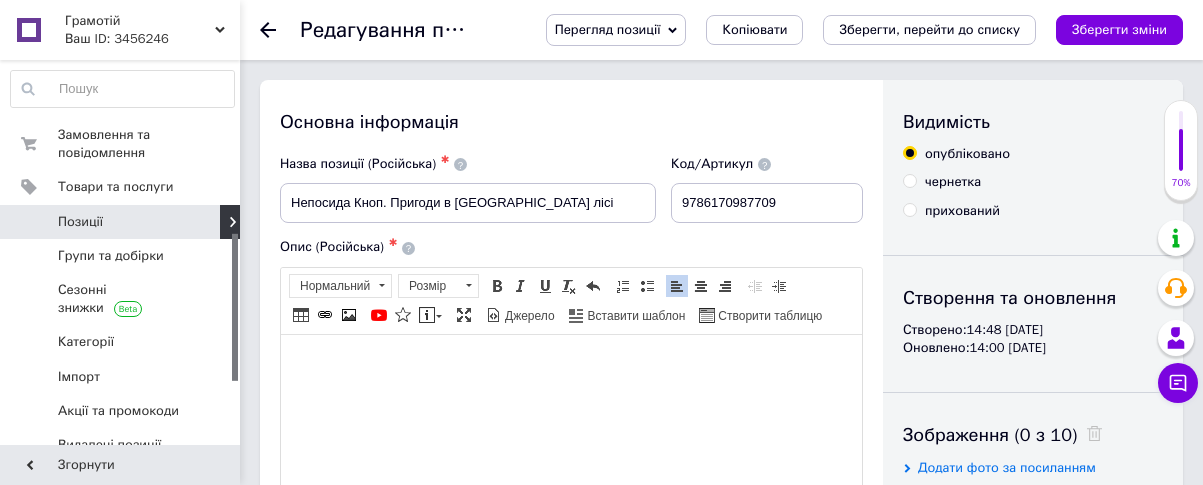 scroll, scrollTop: 181, scrollLeft: 0, axis: vertical 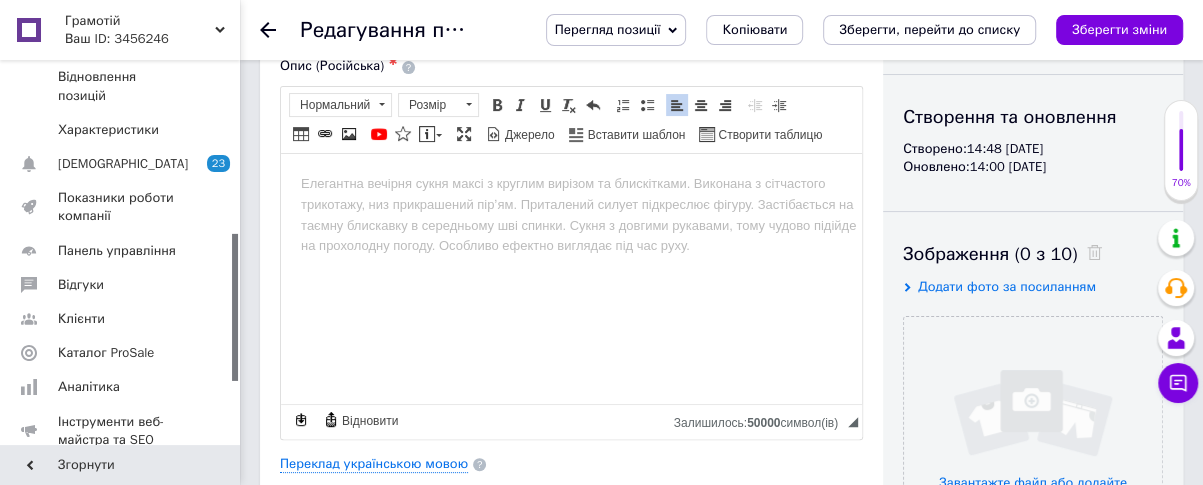 click at bounding box center (571, 183) 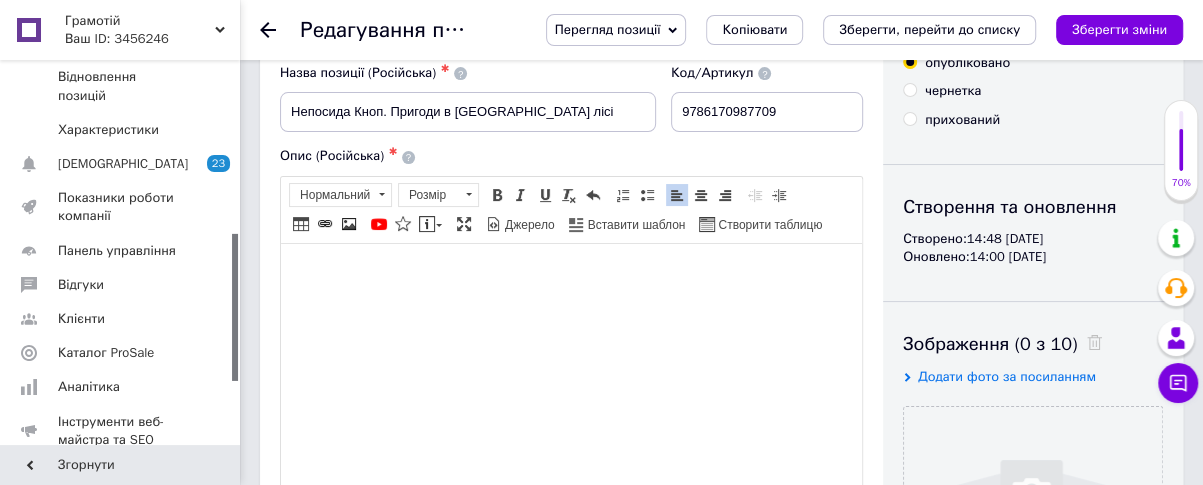 scroll, scrollTop: 0, scrollLeft: 0, axis: both 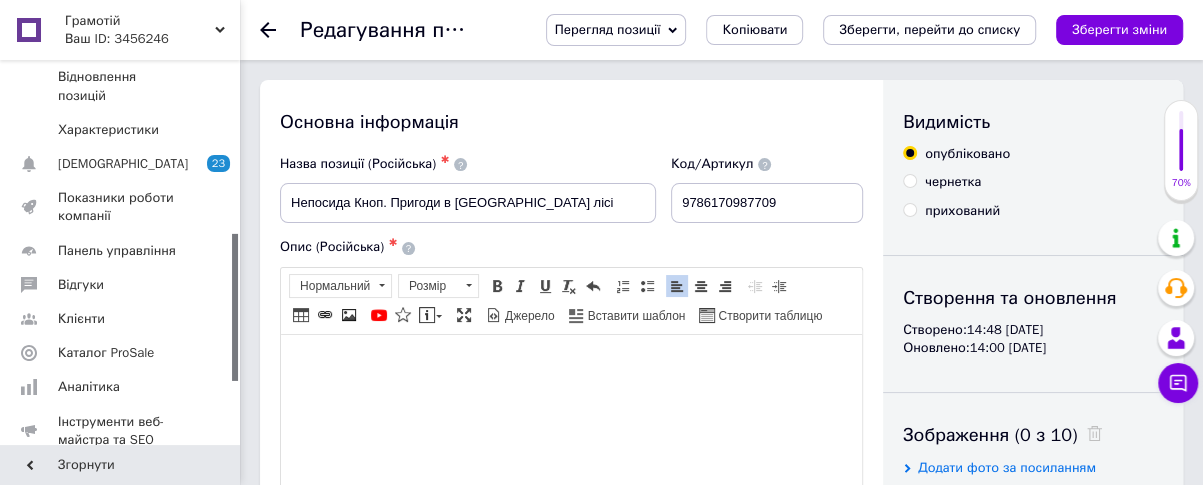 click at bounding box center [571, 364] 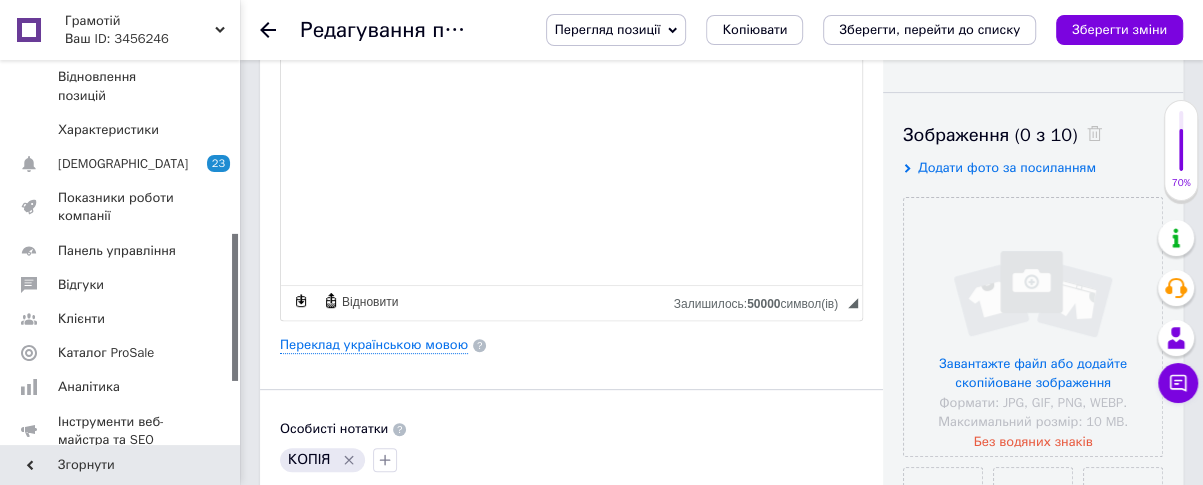 scroll, scrollTop: 363, scrollLeft: 0, axis: vertical 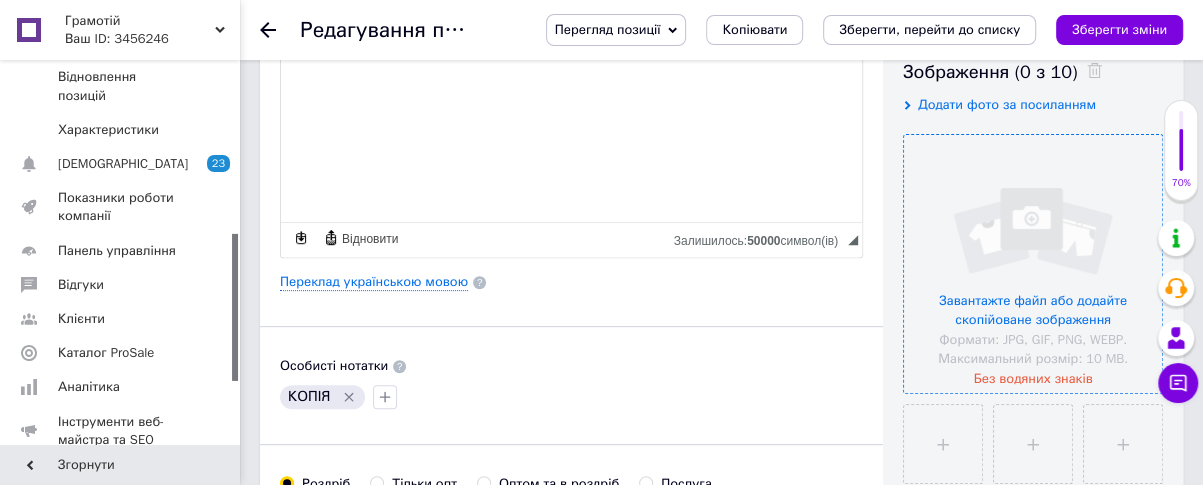 click at bounding box center (1033, 264) 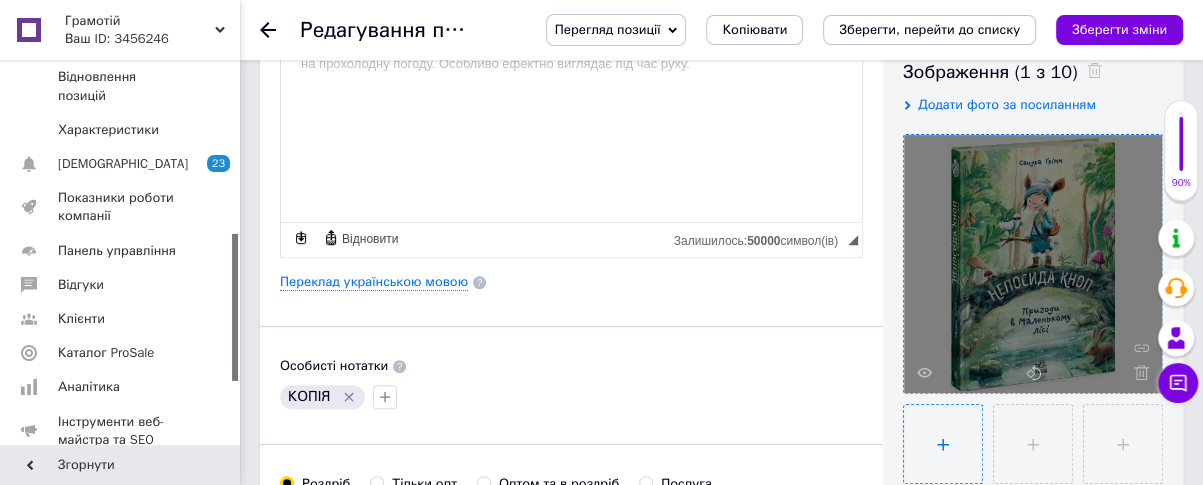 click at bounding box center [943, 444] 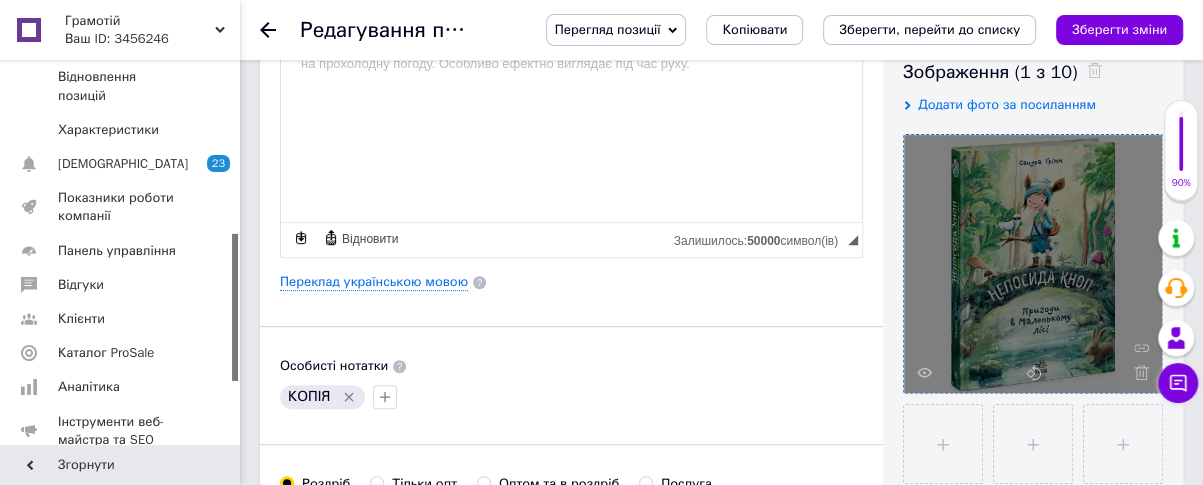 type on "C:\fakepath\511-1000x1000.jpg" 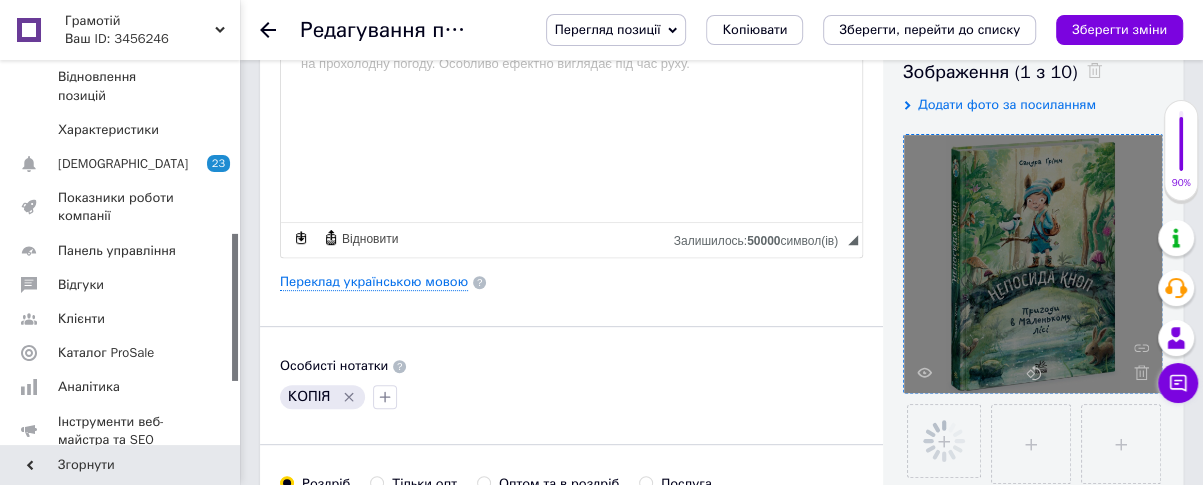 type 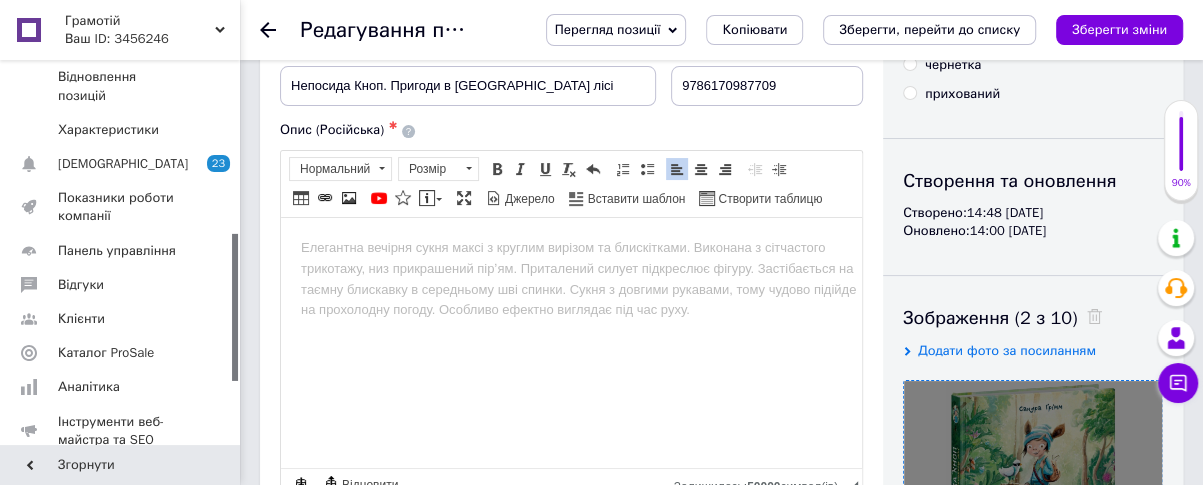 scroll, scrollTop: 90, scrollLeft: 0, axis: vertical 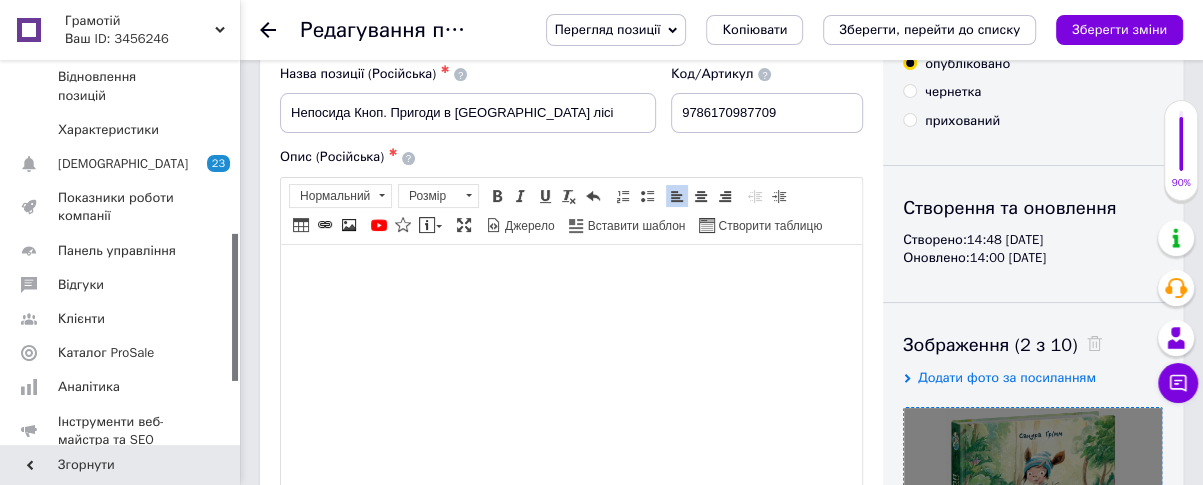 click at bounding box center [571, 274] 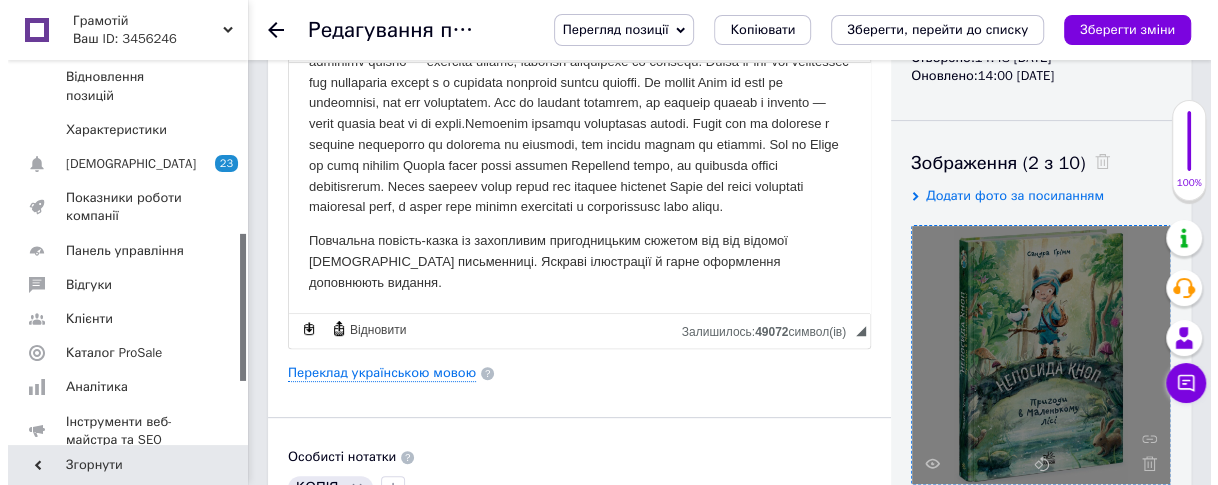 scroll, scrollTop: 454, scrollLeft: 0, axis: vertical 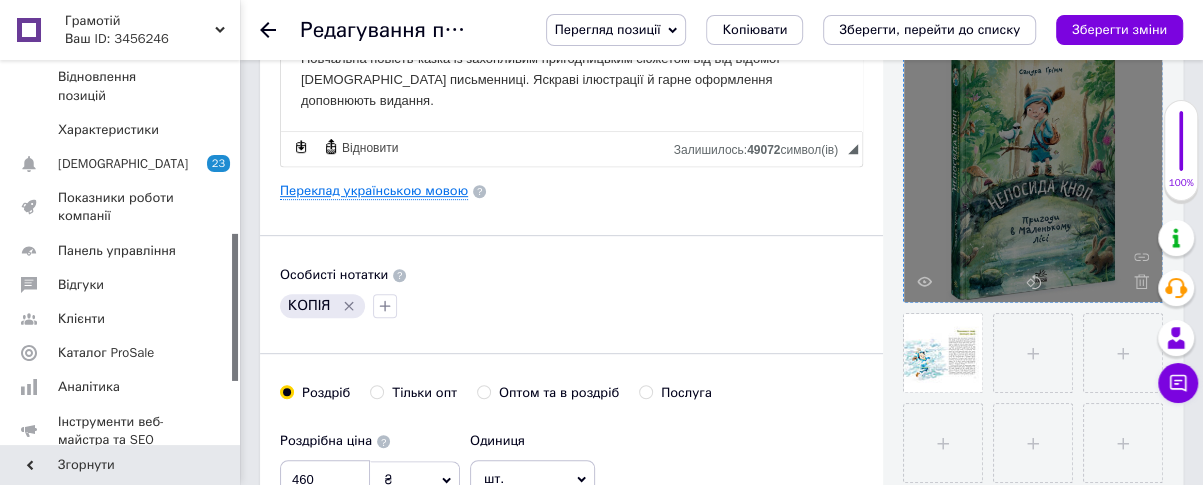 click on "Переклад українською мовою" at bounding box center (374, 191) 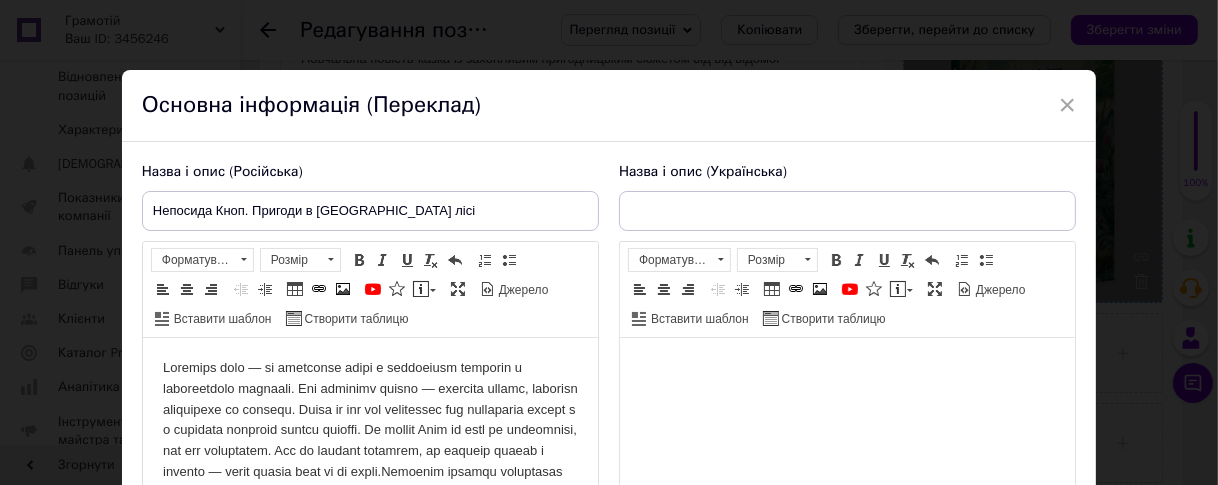 scroll, scrollTop: 0, scrollLeft: 0, axis: both 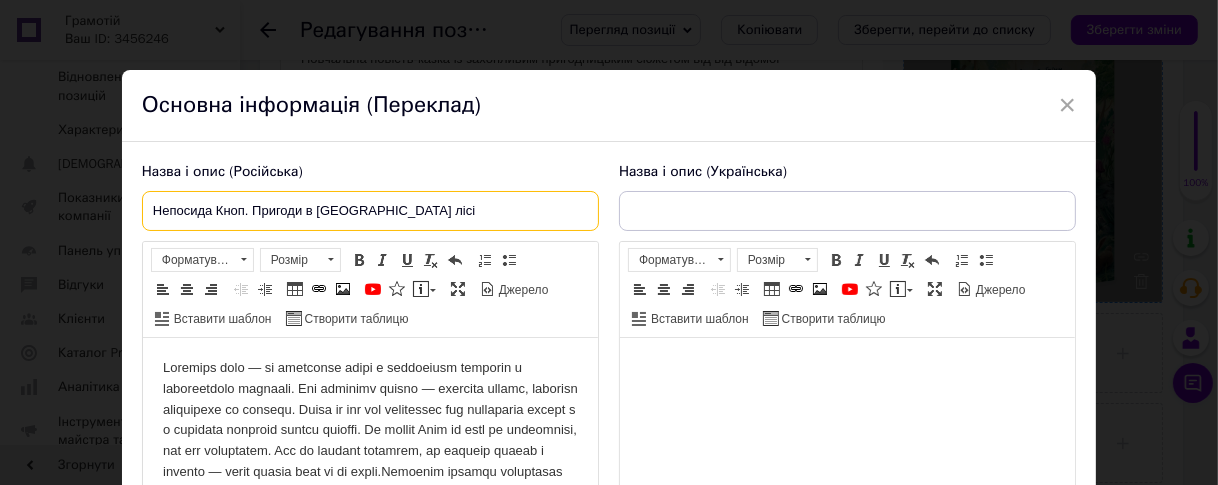 drag, startPoint x: 151, startPoint y: 209, endPoint x: 301, endPoint y: 210, distance: 150.00333 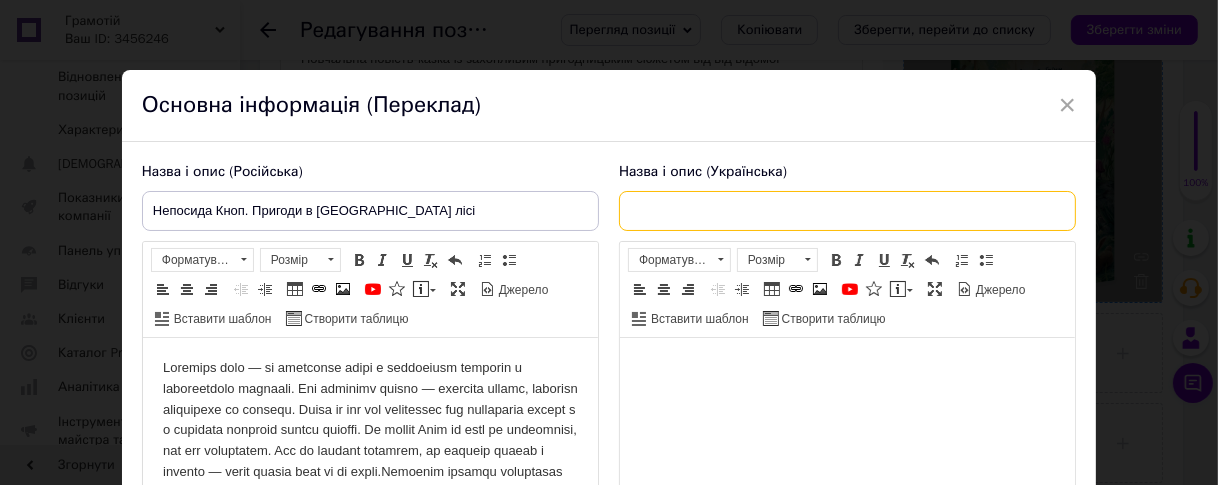 paste on "Непосида Кноп. Пригоди в [GEOGRAPHIC_DATA] лісі" 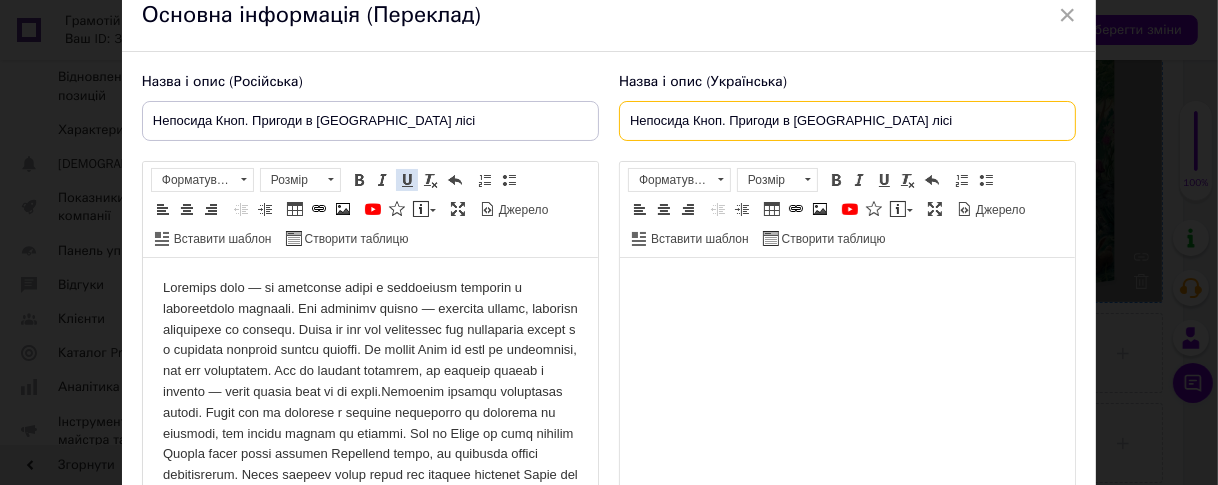 scroll, scrollTop: 181, scrollLeft: 0, axis: vertical 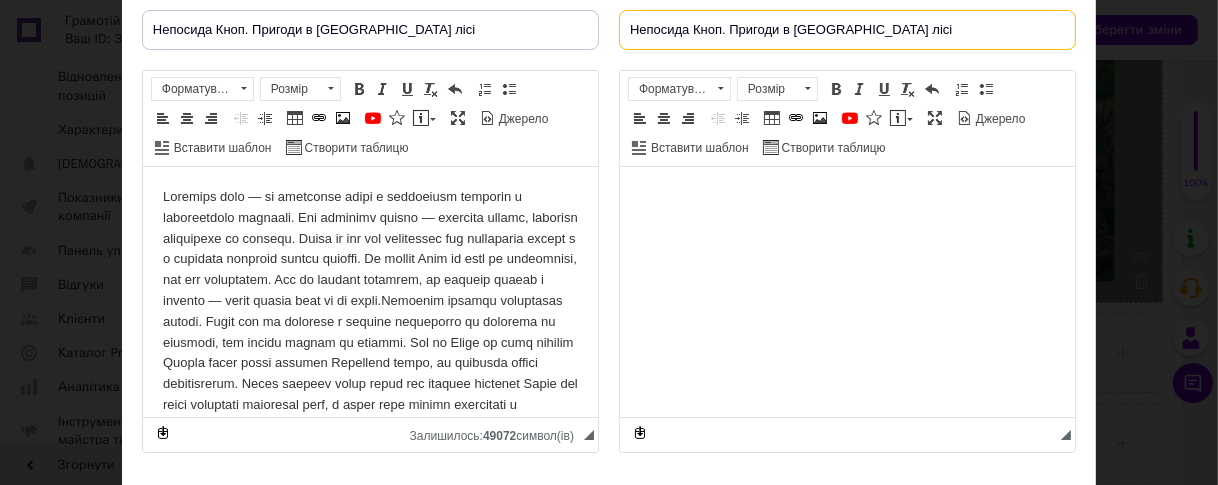 type on "Непосида Кноп. Пригоди в [GEOGRAPHIC_DATA] лісі" 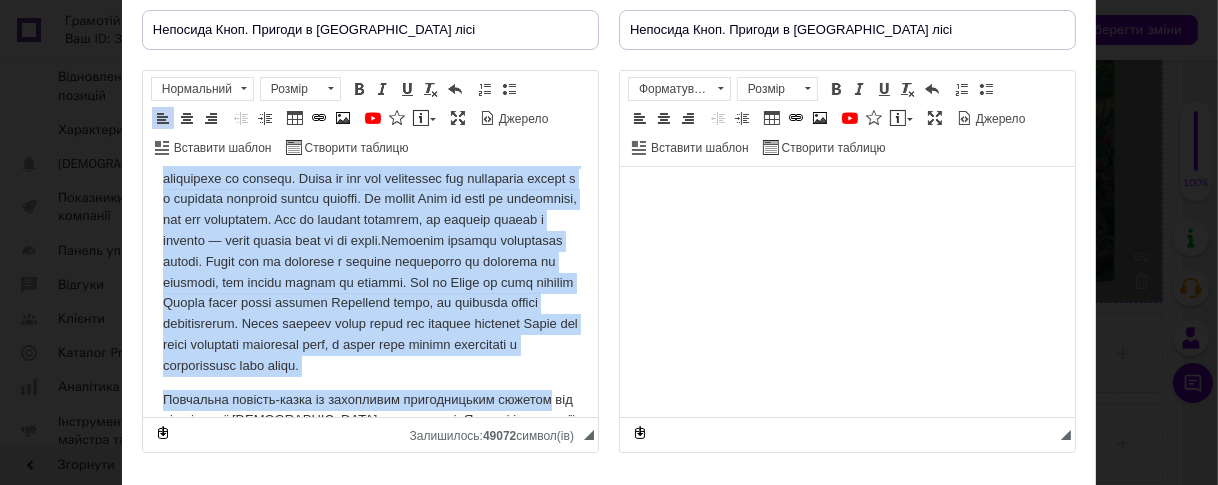 scroll, scrollTop: 135, scrollLeft: 0, axis: vertical 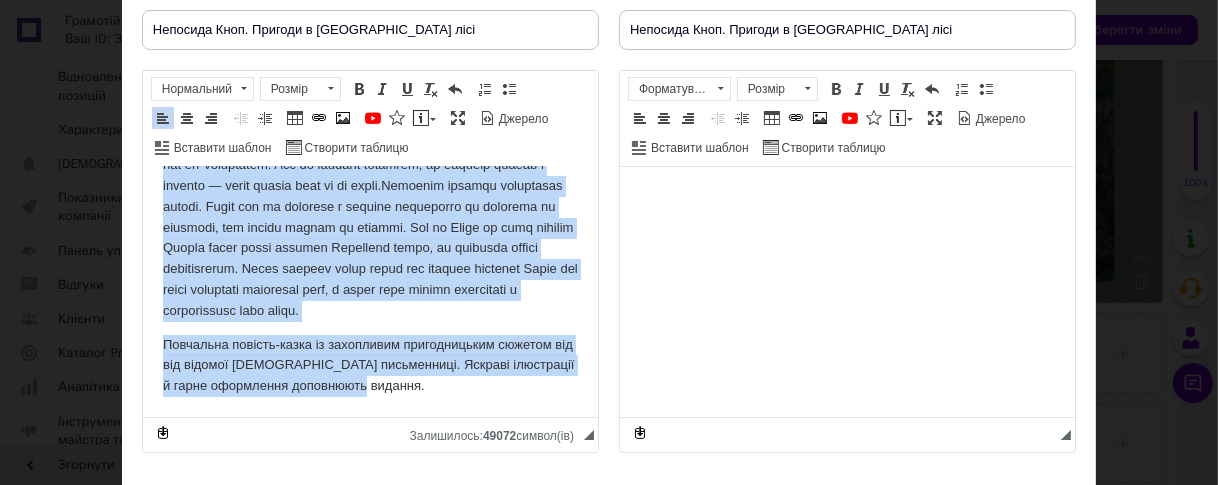 drag, startPoint x: 465, startPoint y: 200, endPoint x: 564, endPoint y: 416, distance: 237.60681 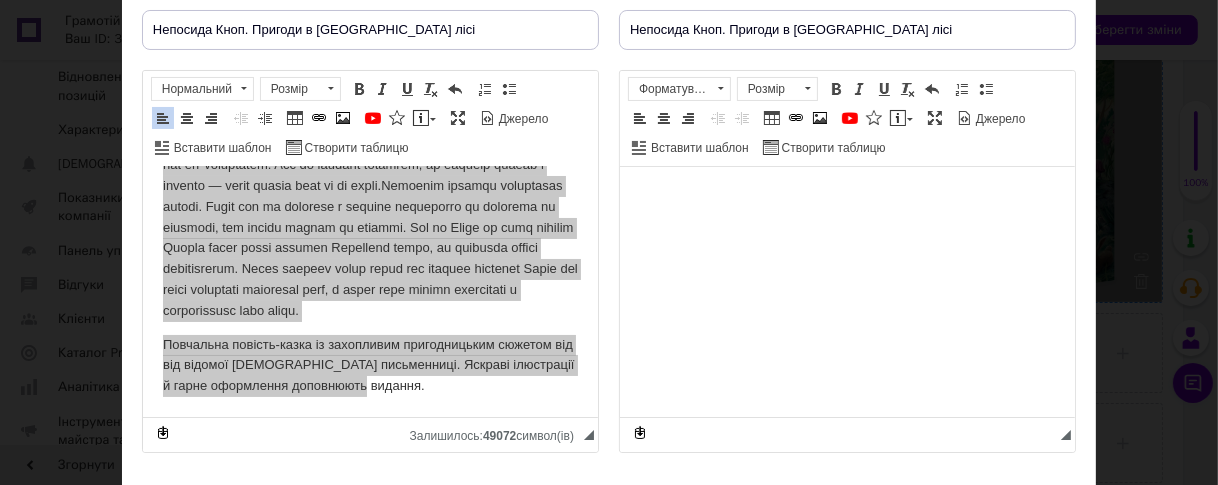 click at bounding box center [846, 197] 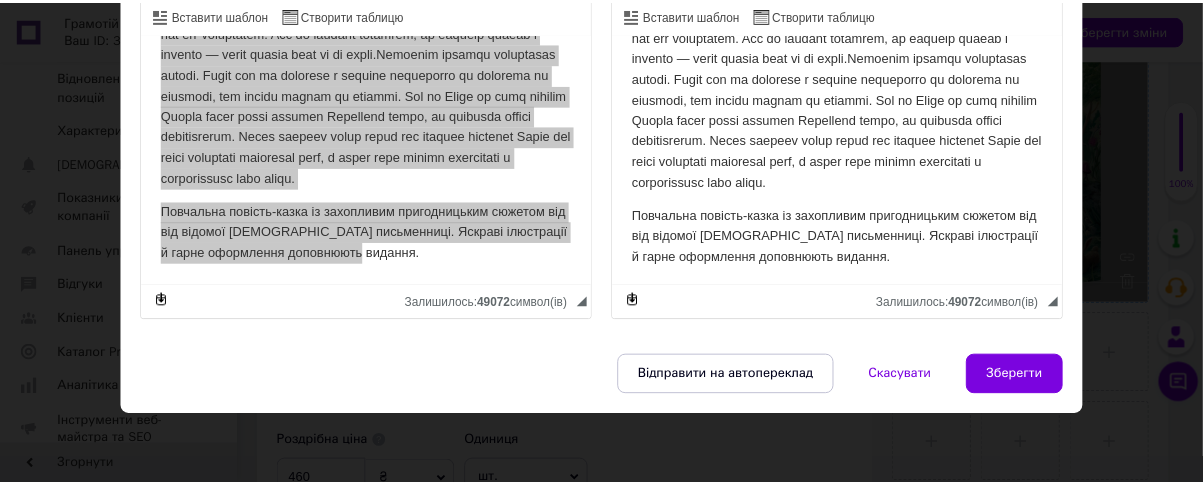 scroll, scrollTop: 340, scrollLeft: 0, axis: vertical 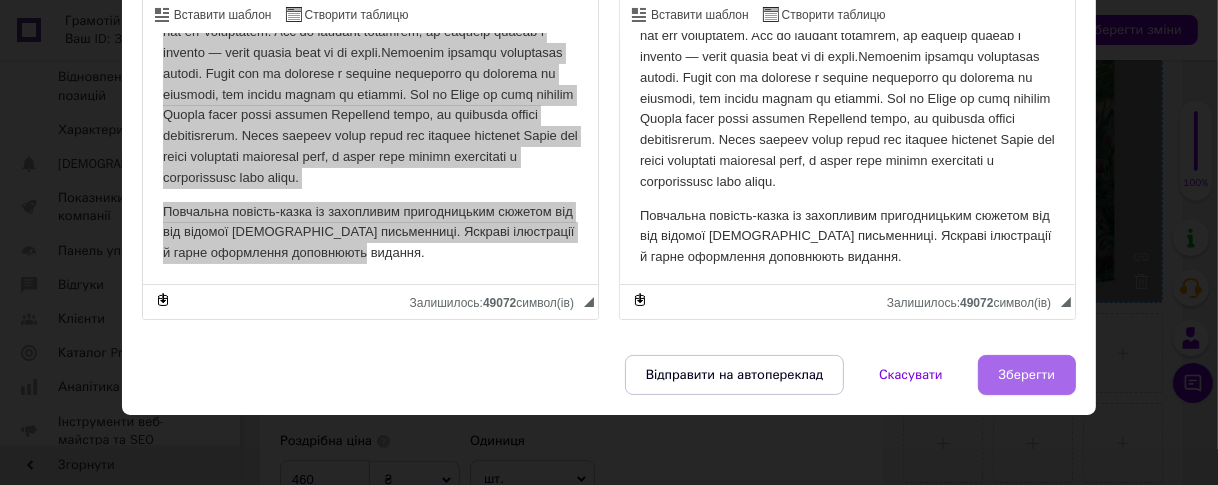 click on "Зберегти" at bounding box center [1027, 375] 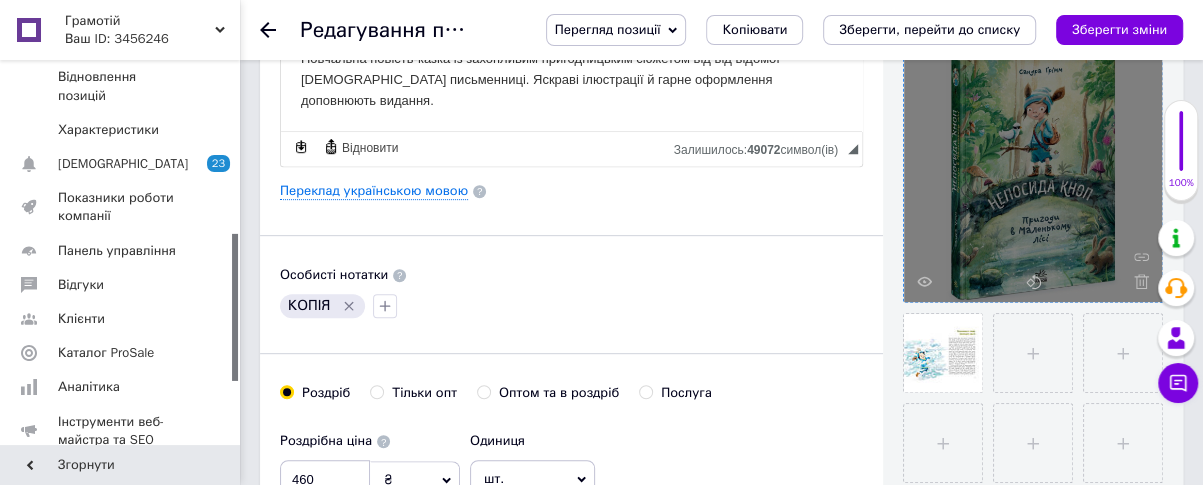 click 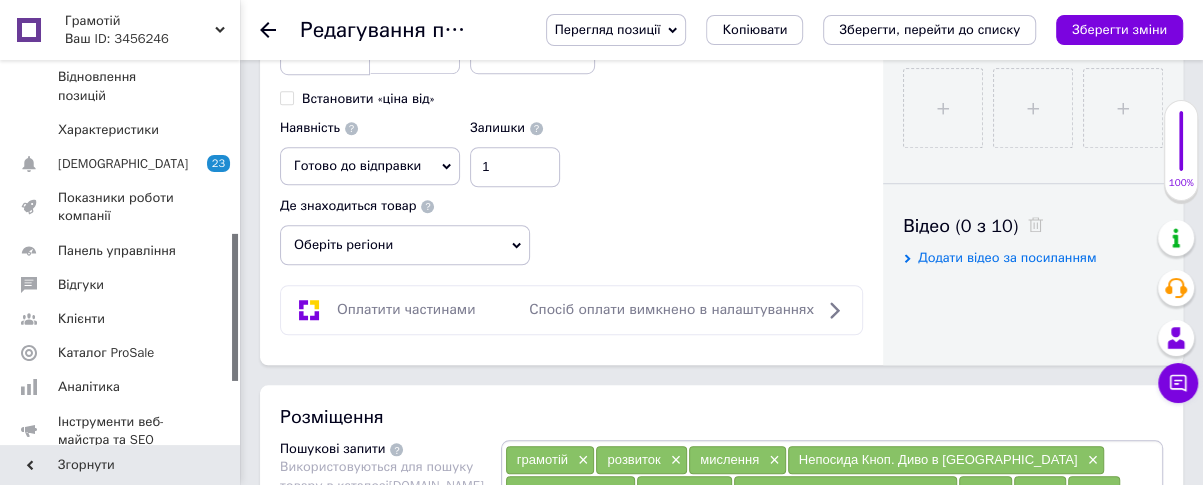 scroll, scrollTop: 909, scrollLeft: 0, axis: vertical 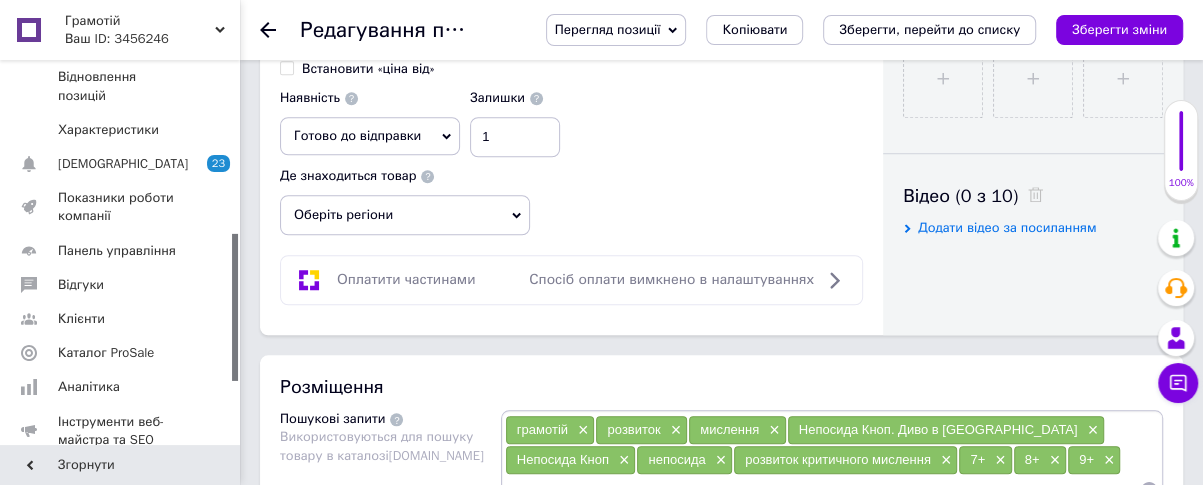 click 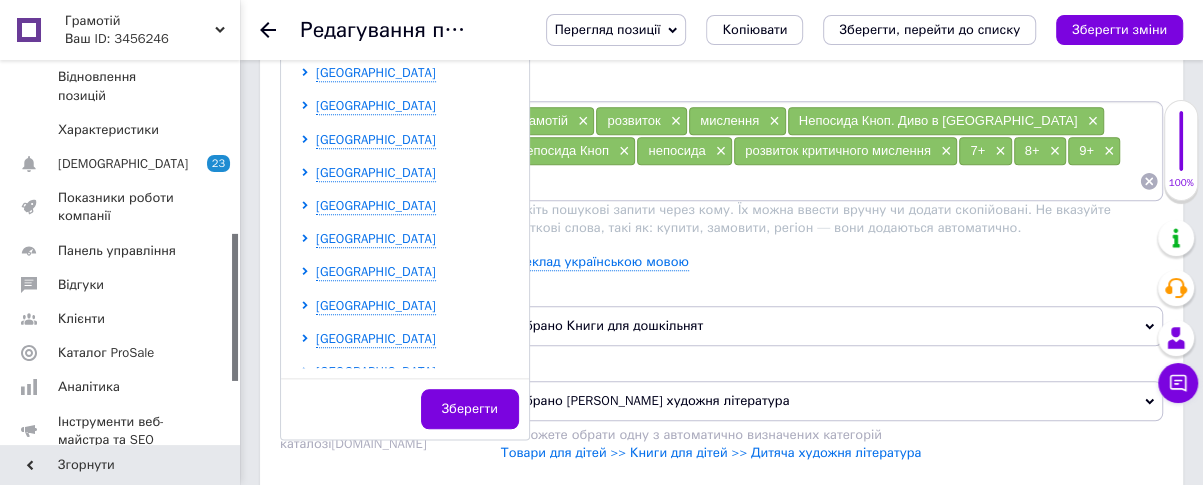 scroll, scrollTop: 1272, scrollLeft: 0, axis: vertical 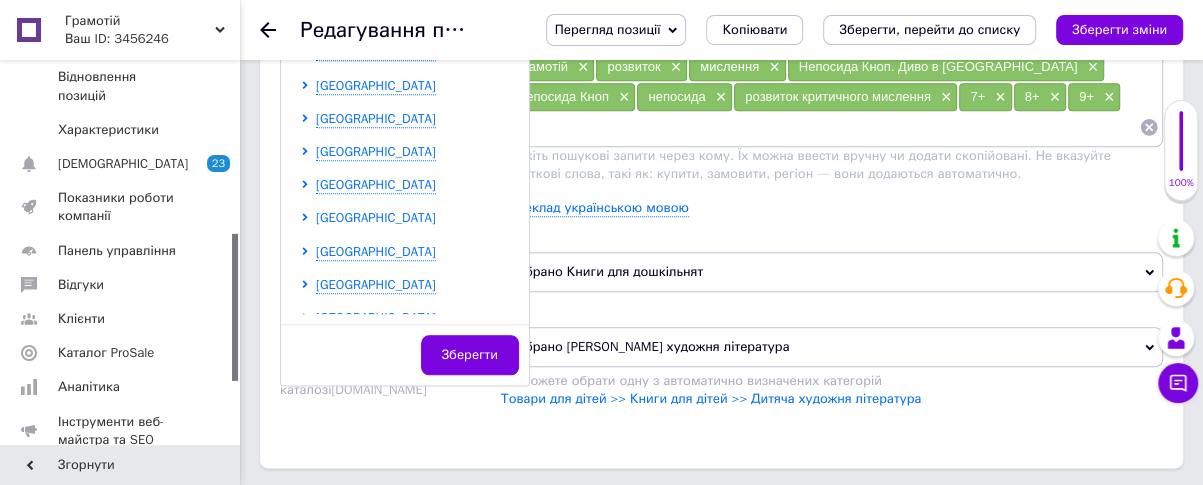 click on "[GEOGRAPHIC_DATA]" at bounding box center [376, 217] 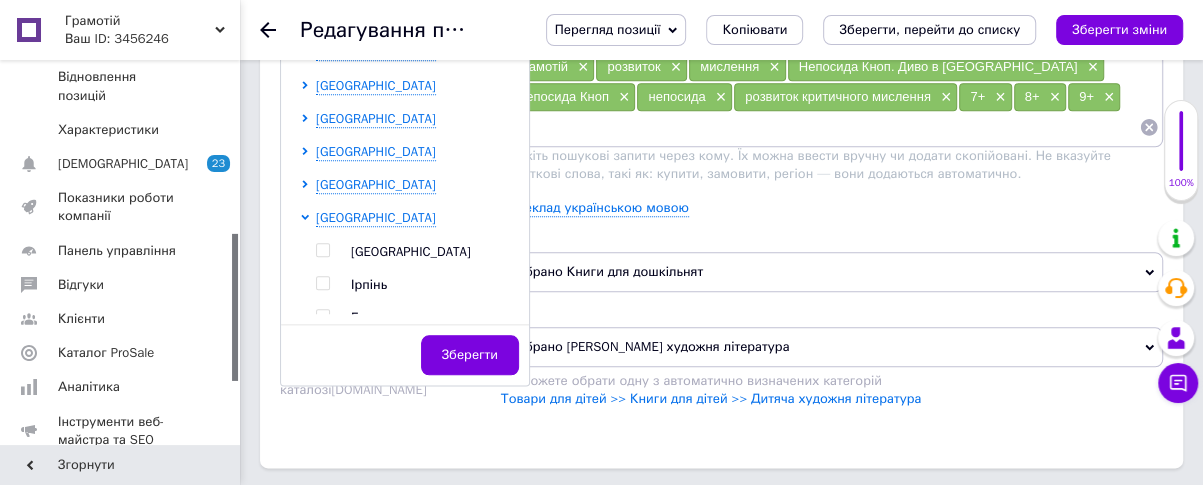 click at bounding box center [322, 283] 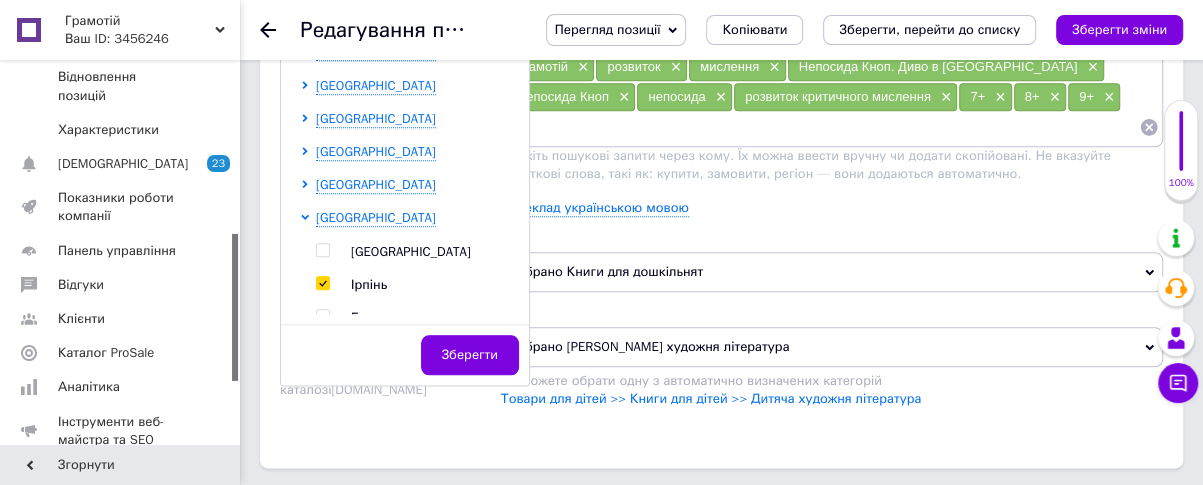 checkbox on "true" 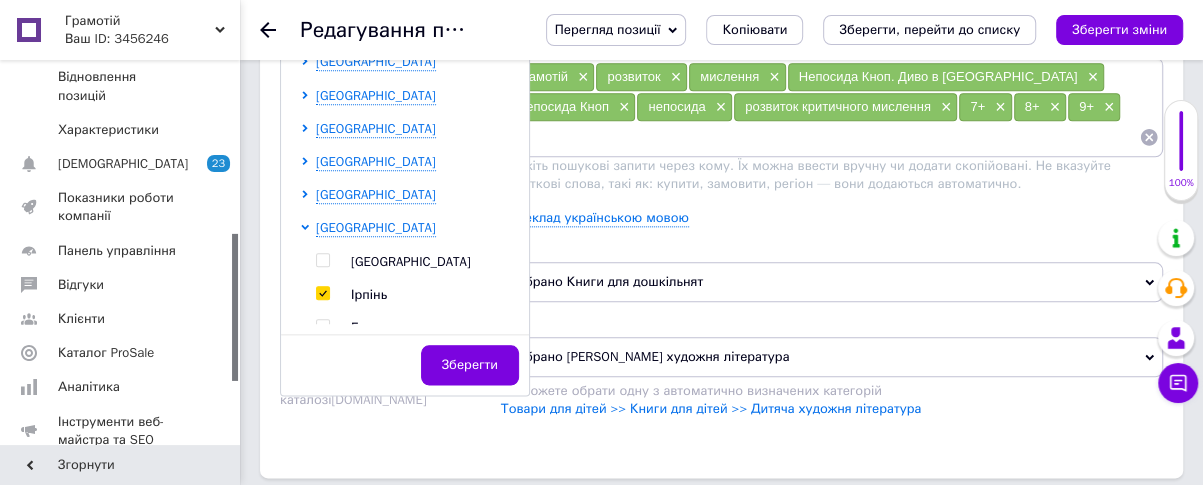 scroll, scrollTop: 1282, scrollLeft: 0, axis: vertical 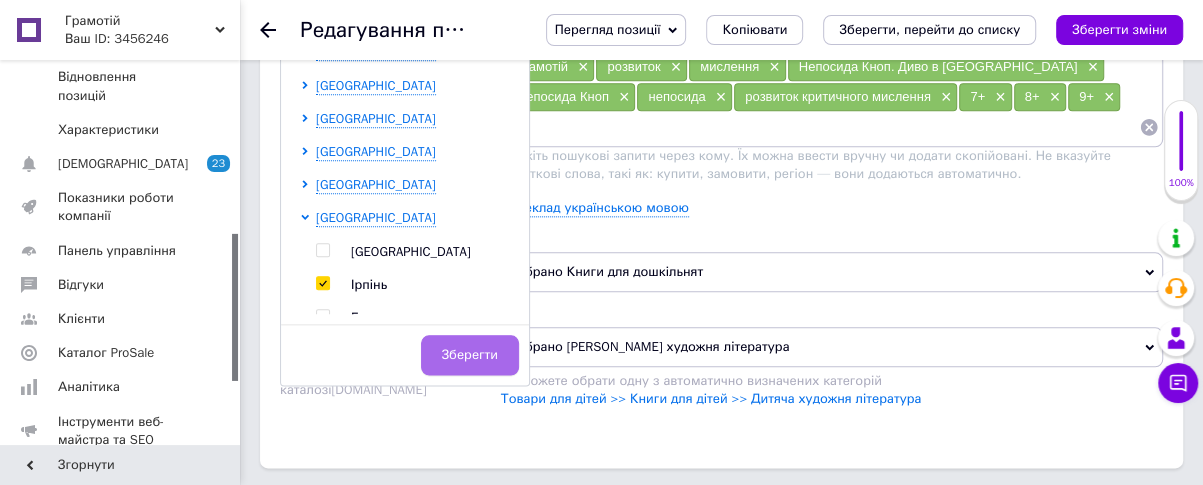 click on "Зберегти" at bounding box center (470, 355) 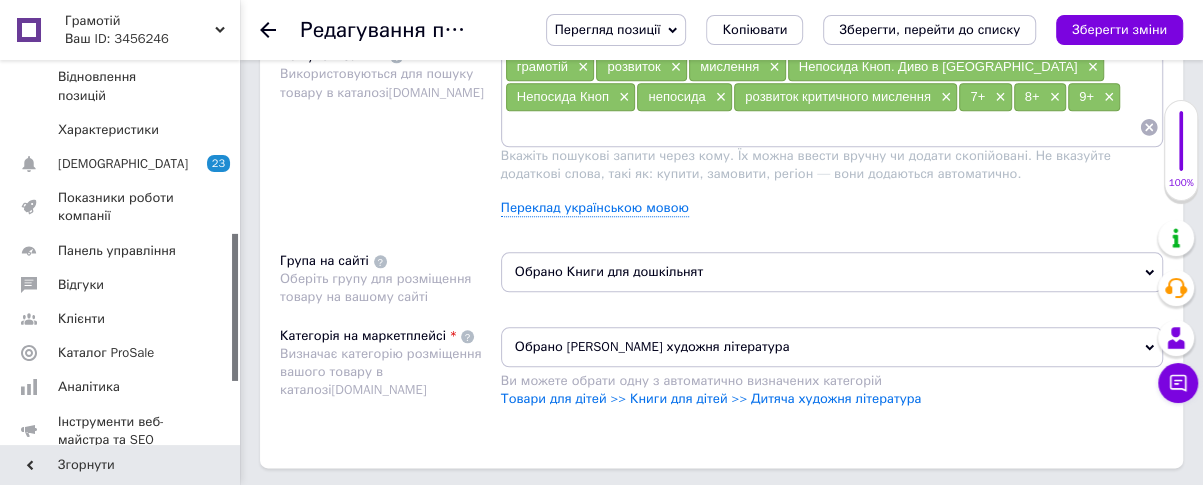 drag, startPoint x: 1052, startPoint y: 91, endPoint x: 876, endPoint y: 243, distance: 232.55107 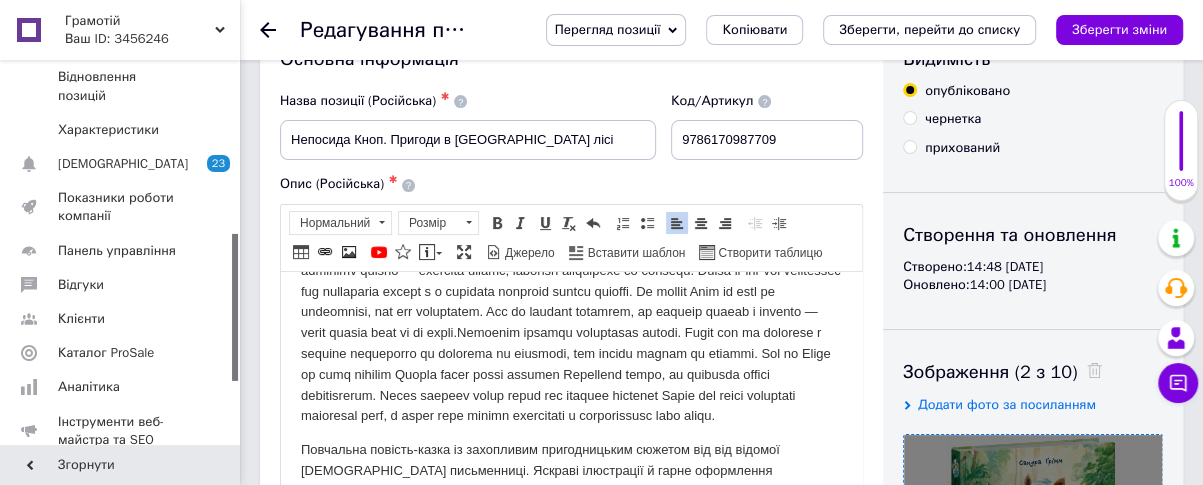 scroll, scrollTop: 0, scrollLeft: 0, axis: both 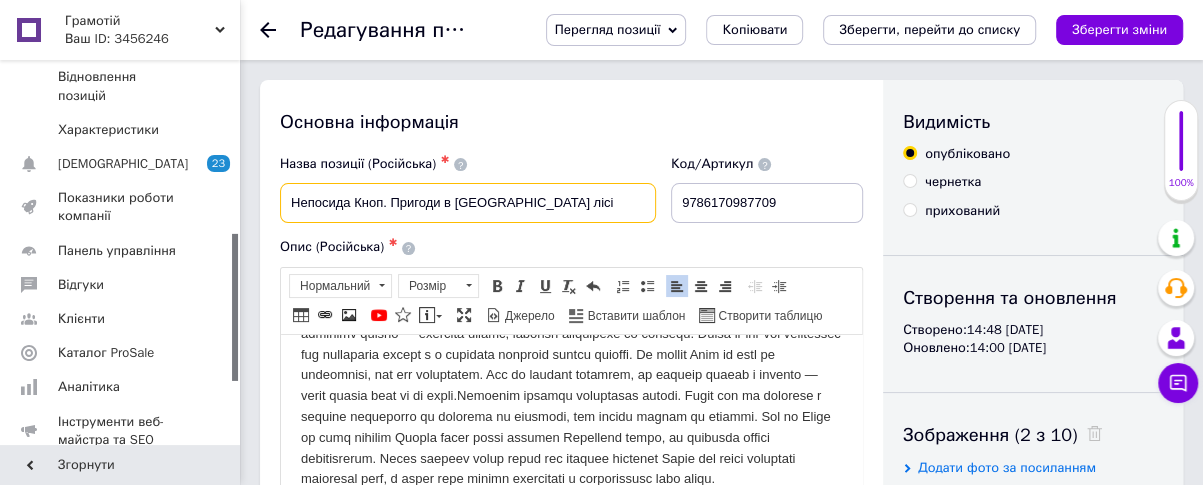 drag, startPoint x: 286, startPoint y: 198, endPoint x: 641, endPoint y: 189, distance: 355.11407 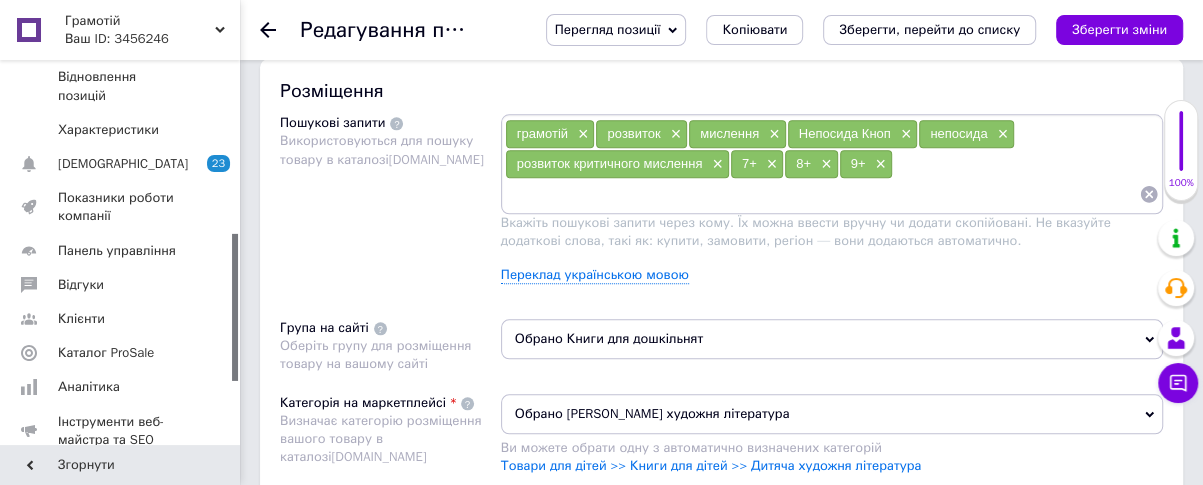 scroll, scrollTop: 1272, scrollLeft: 0, axis: vertical 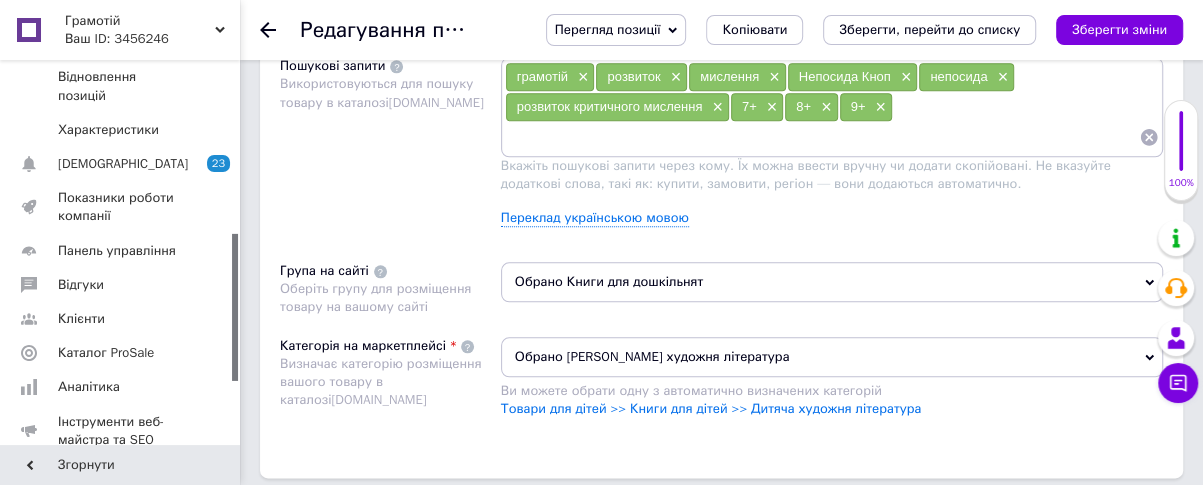paste on "Непосида Кноп. Пригоди в [GEOGRAPHIC_DATA] лісі" 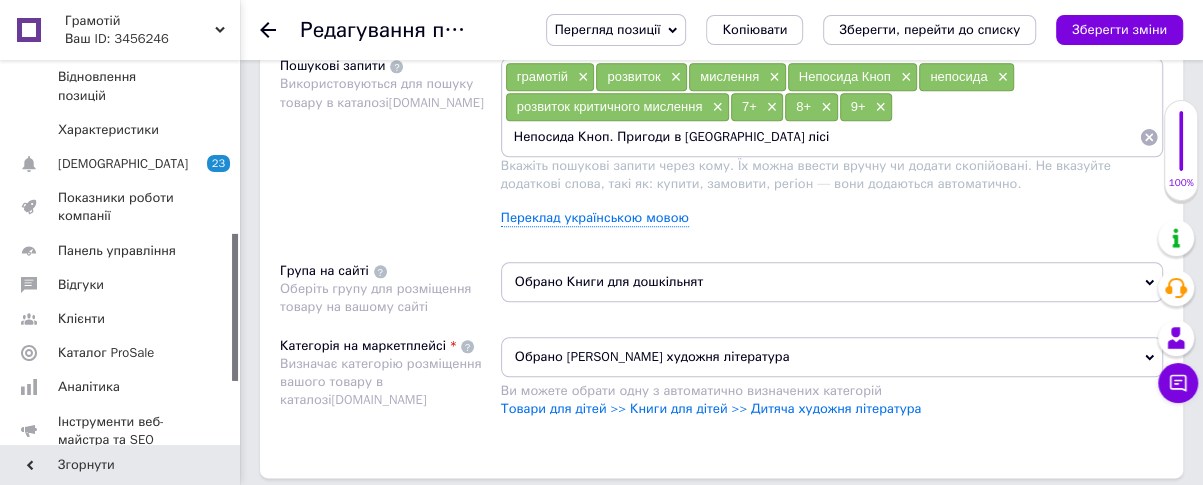 drag, startPoint x: 612, startPoint y: 160, endPoint x: 757, endPoint y: 158, distance: 145.0138 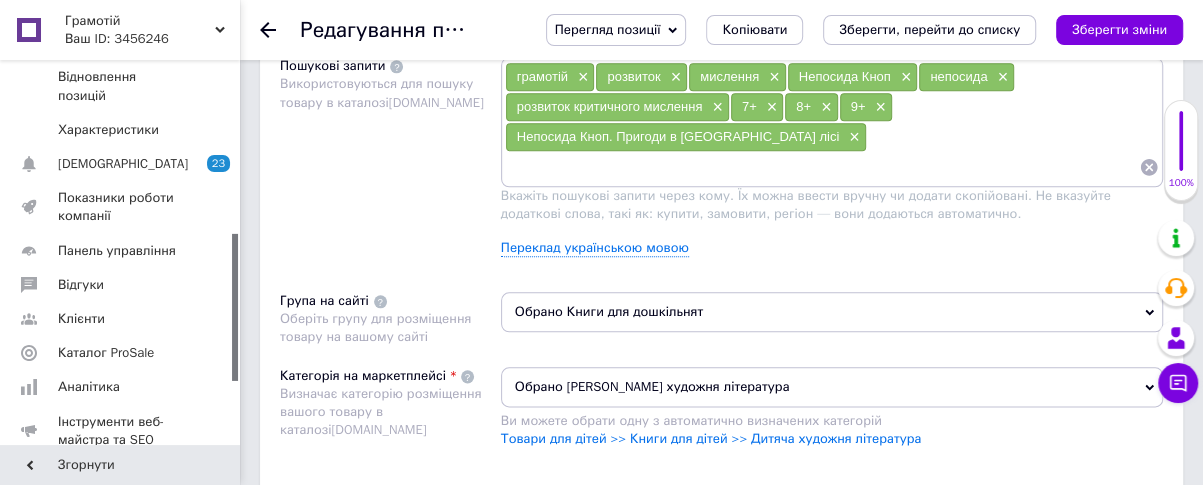 paste on "Пригоди в Маленькому лісі" 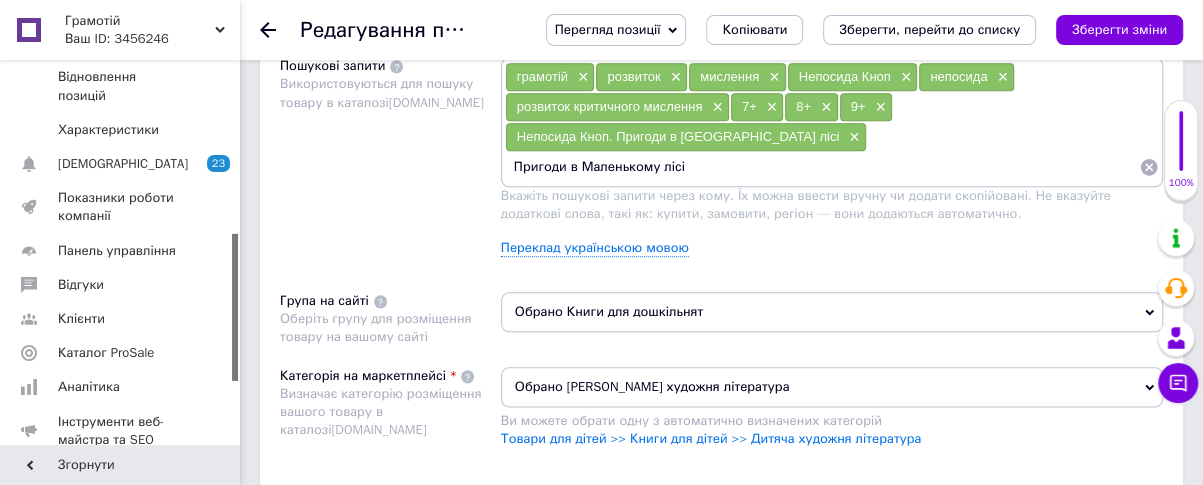 type 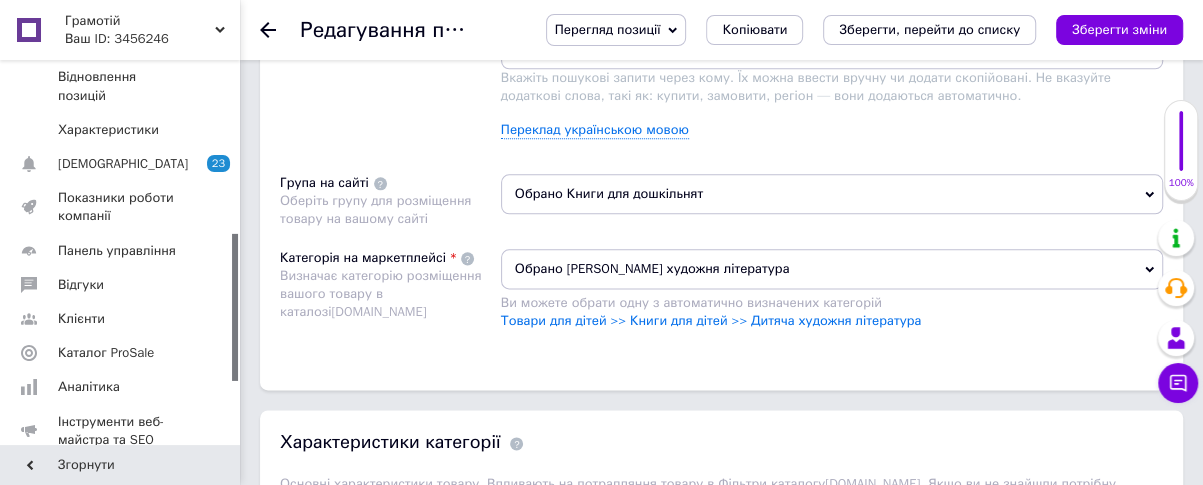 scroll, scrollTop: 1363, scrollLeft: 0, axis: vertical 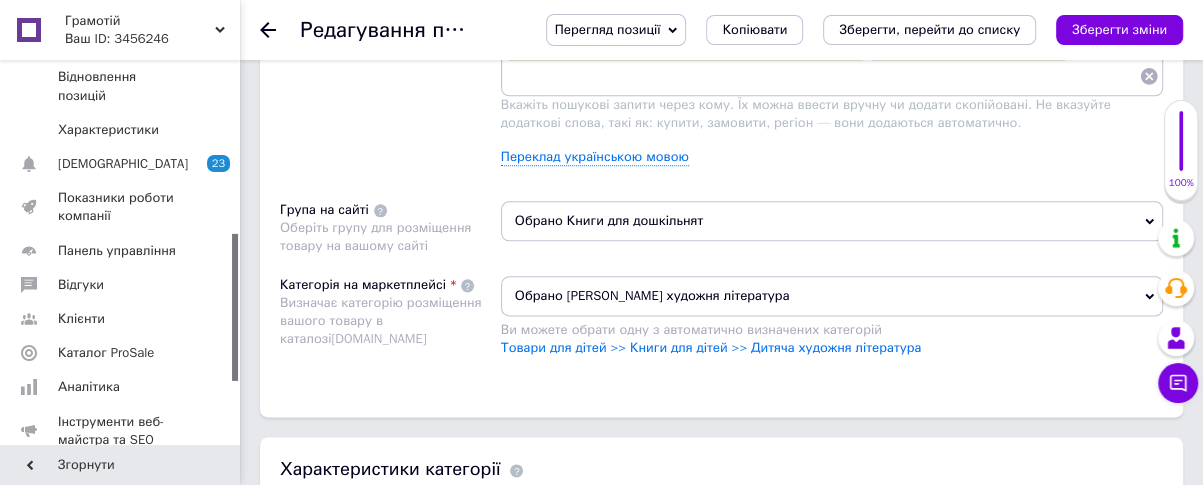 click on "Обрано Книги для дошкільнят" at bounding box center [832, 221] 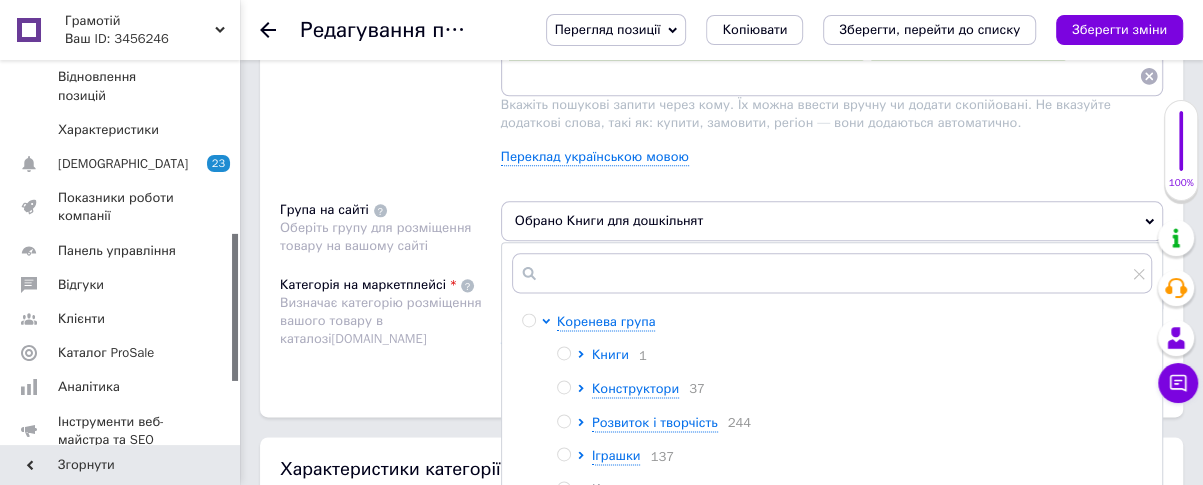 click on "Книги" at bounding box center (610, 354) 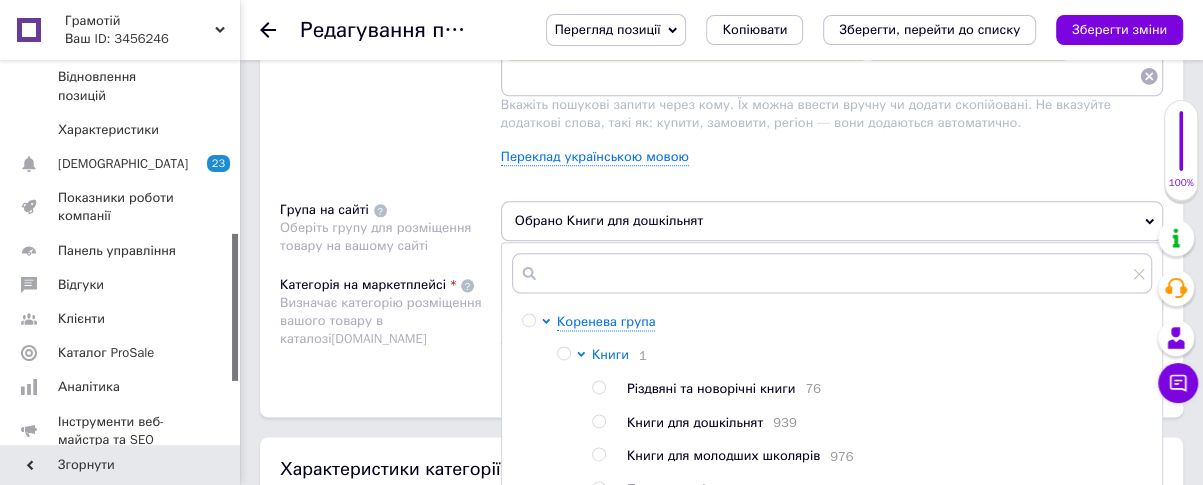 scroll, scrollTop: 90, scrollLeft: 0, axis: vertical 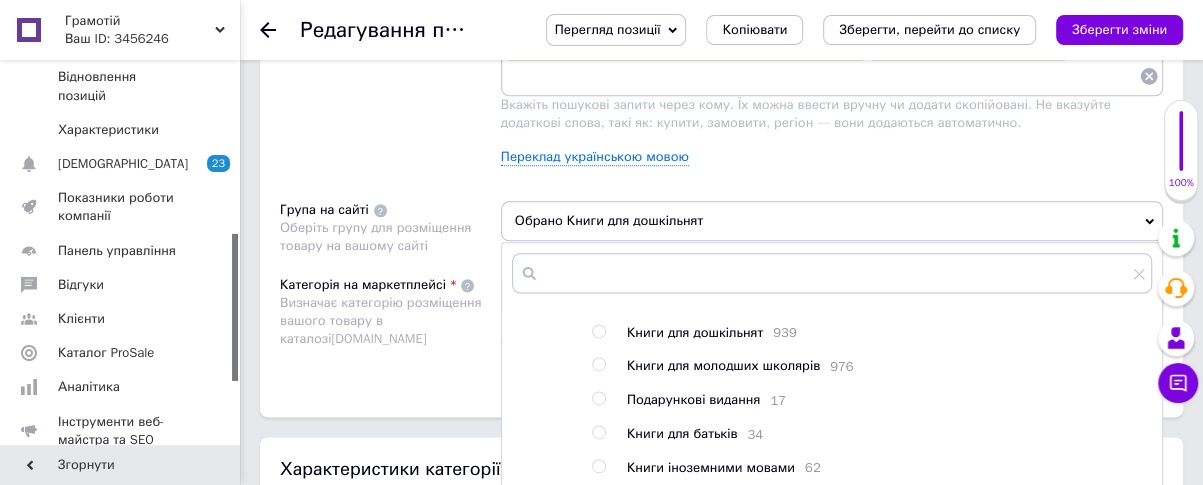 click at bounding box center [598, 364] 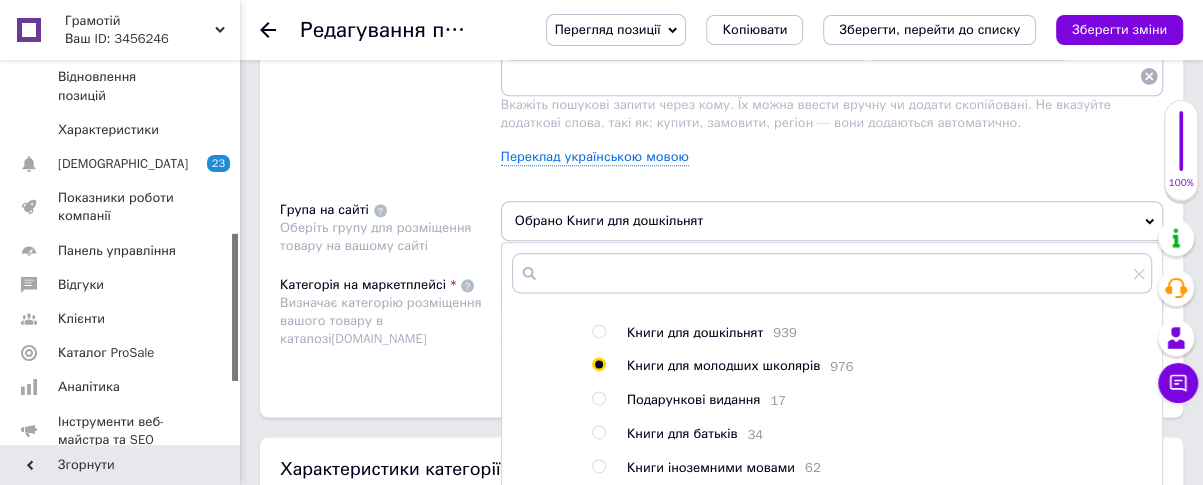 radio on "true" 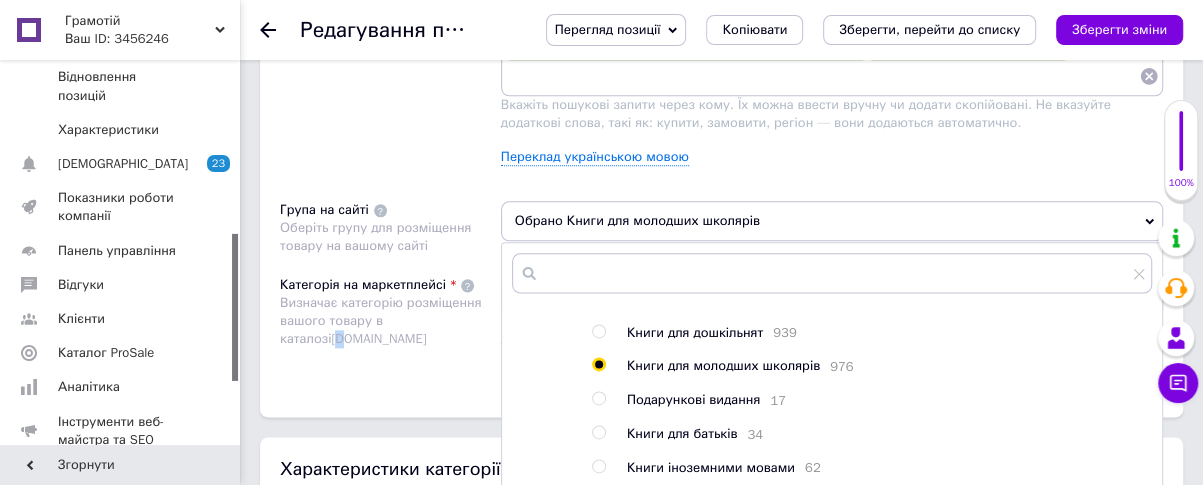 click on "Категорія на маркетплейсі Визначає категорію розміщення вашого товару в каталозі  [DOMAIN_NAME]" at bounding box center (390, 326) 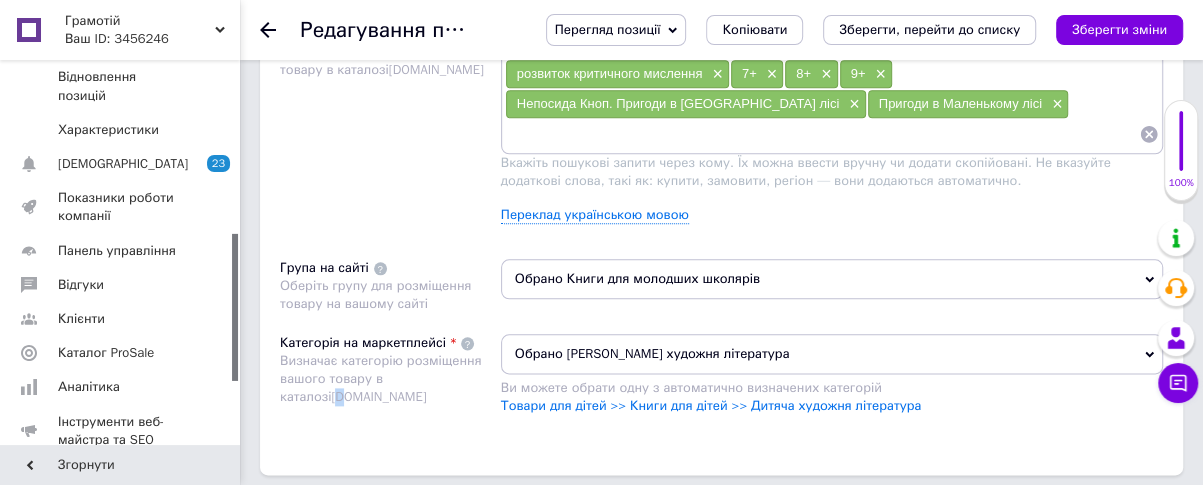 scroll, scrollTop: 1272, scrollLeft: 0, axis: vertical 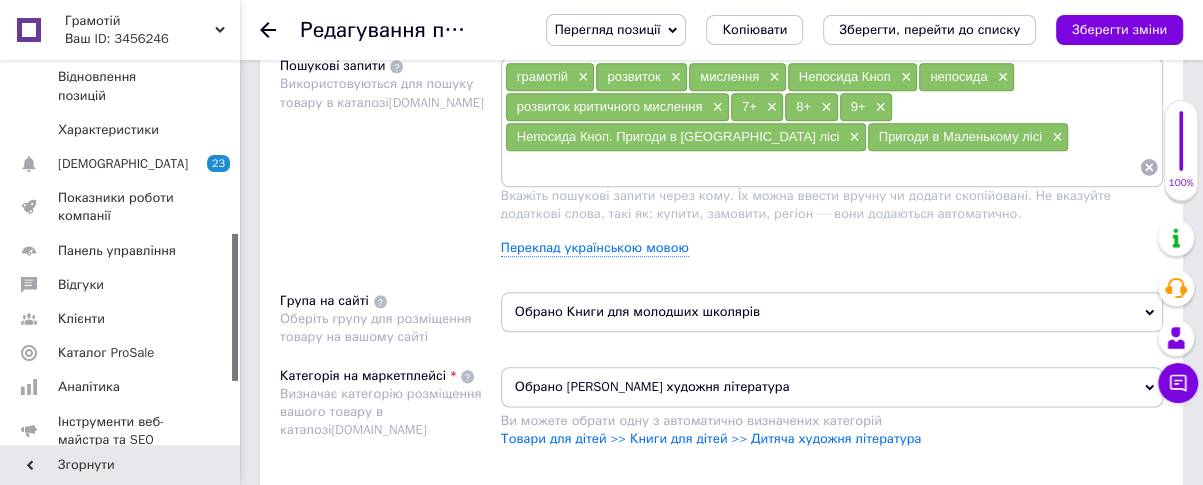 click at bounding box center (822, 167) 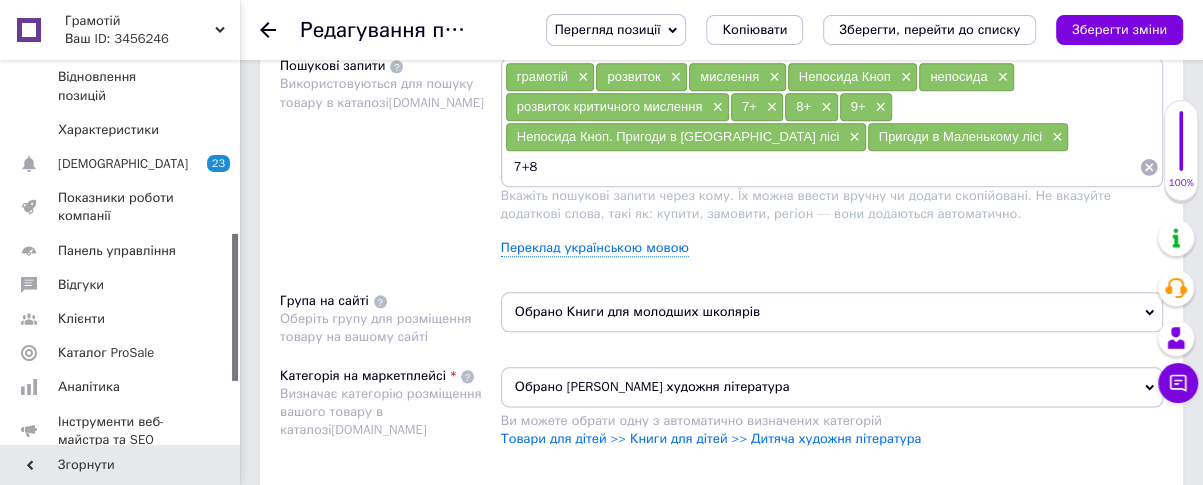 type on "7+8+" 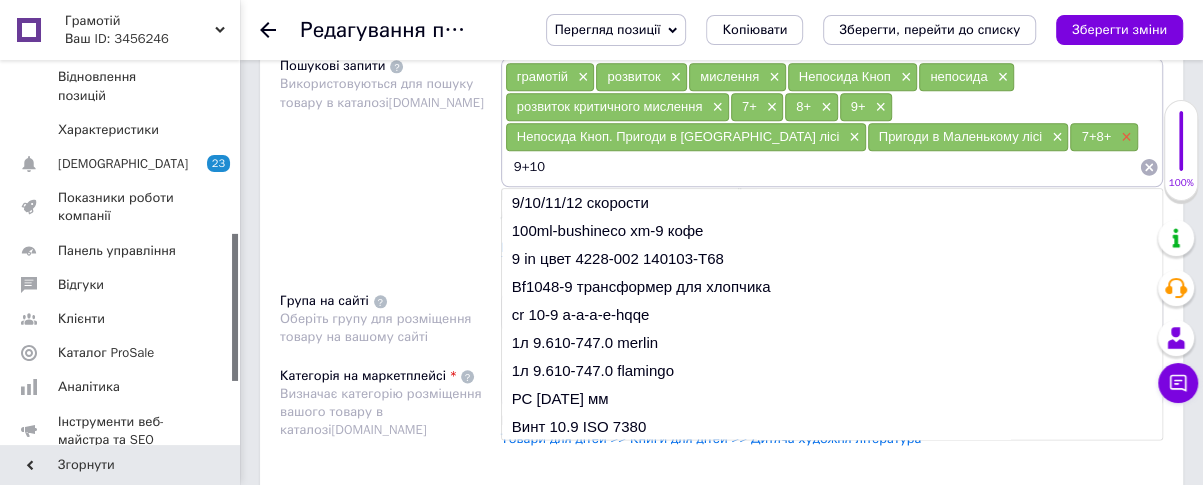 type on "9+10" 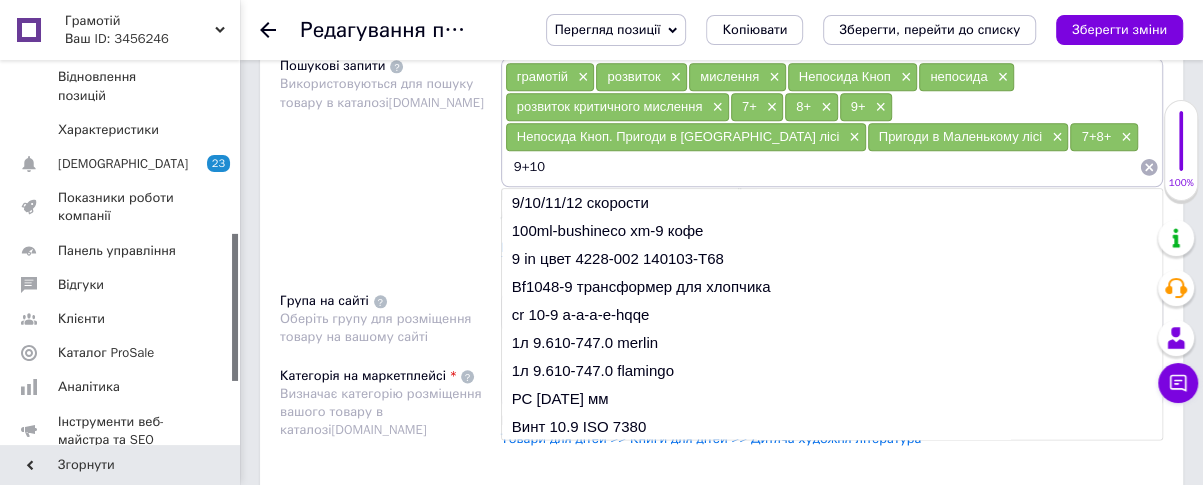click on "×" at bounding box center (1124, 137) 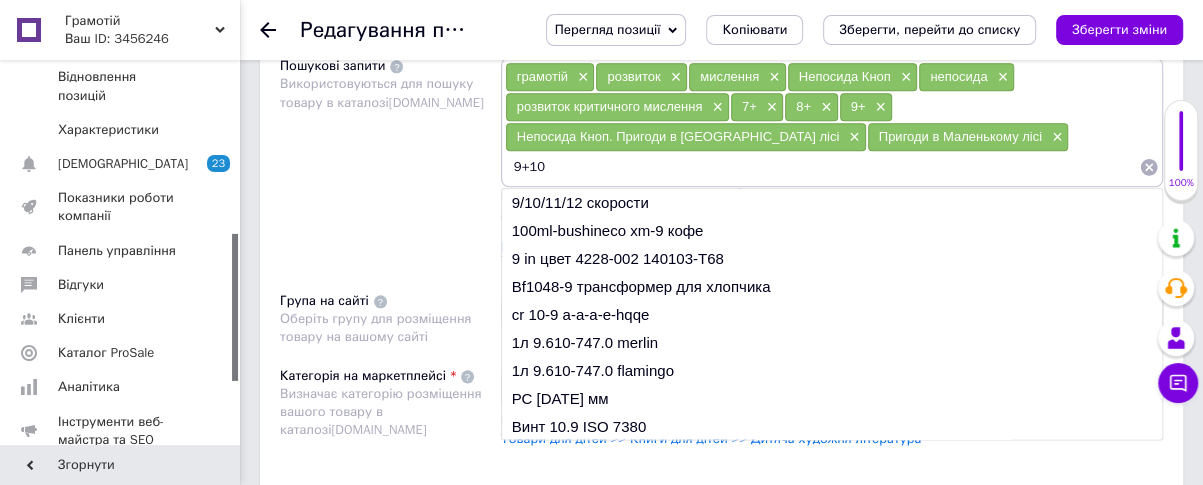 drag, startPoint x: 568, startPoint y: 199, endPoint x: 492, endPoint y: 192, distance: 76.321686 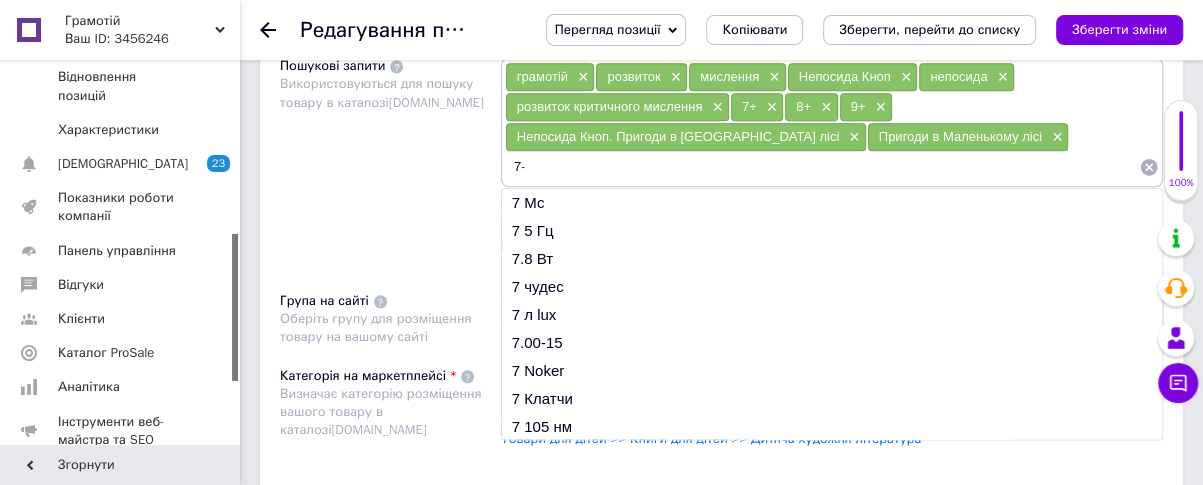 type on "7-9" 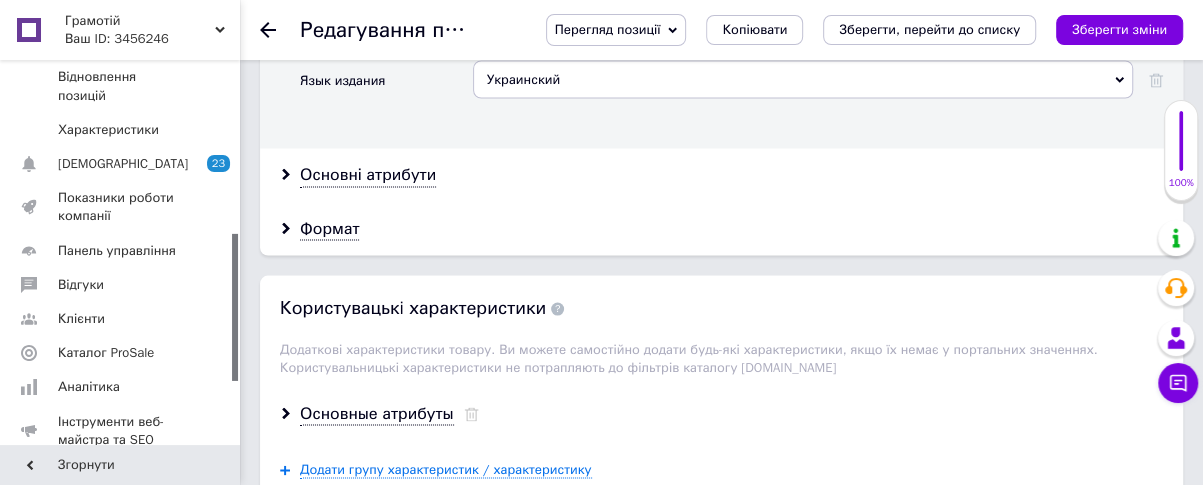 scroll, scrollTop: 2181, scrollLeft: 0, axis: vertical 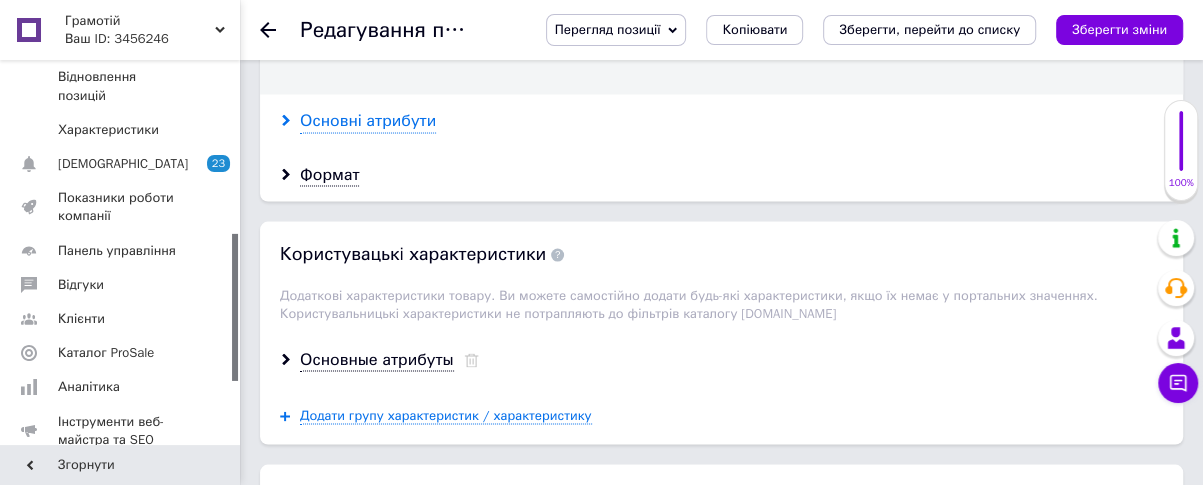 type 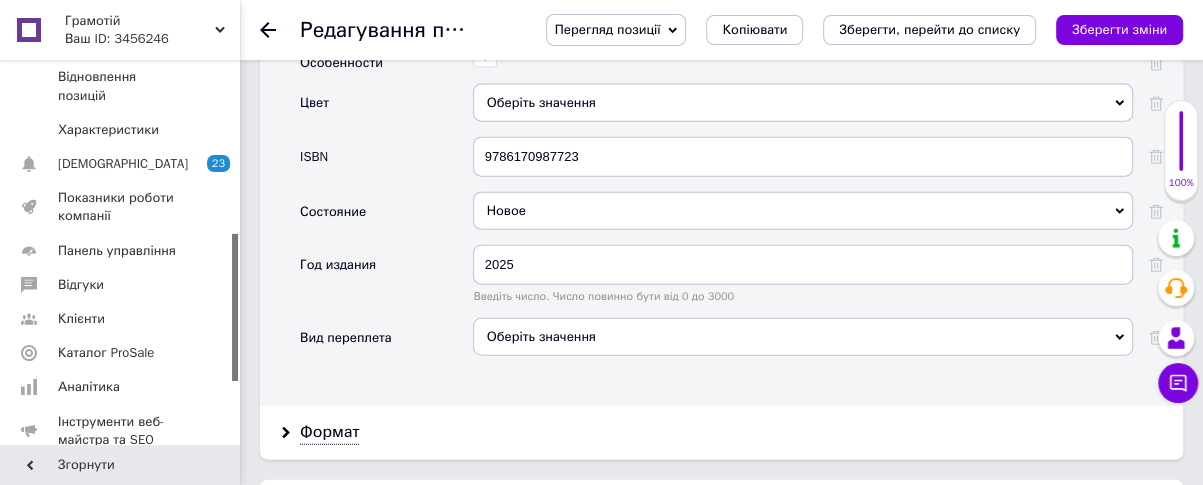 scroll, scrollTop: 2727, scrollLeft: 0, axis: vertical 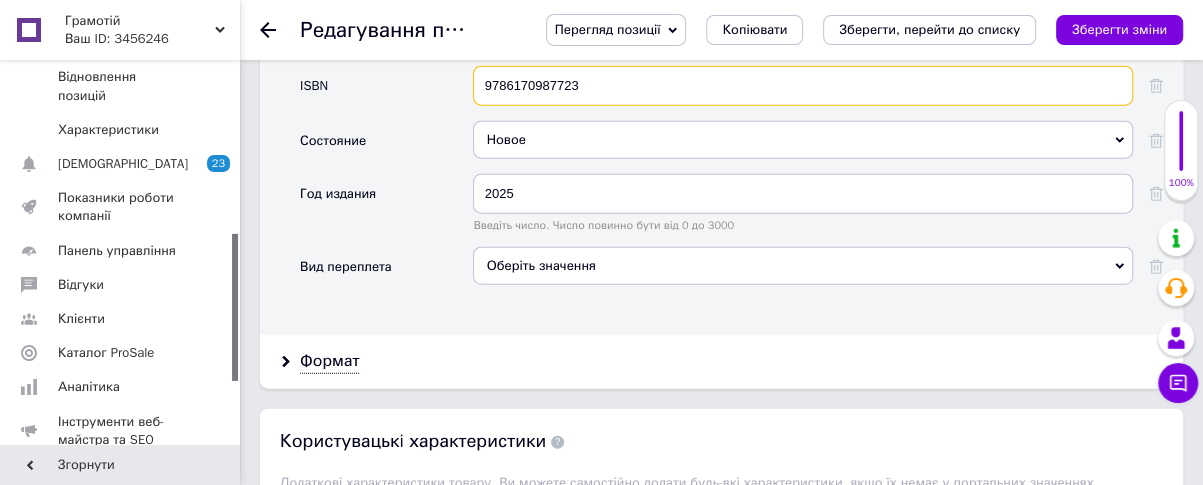 click on "9786170987723" at bounding box center [803, 86] 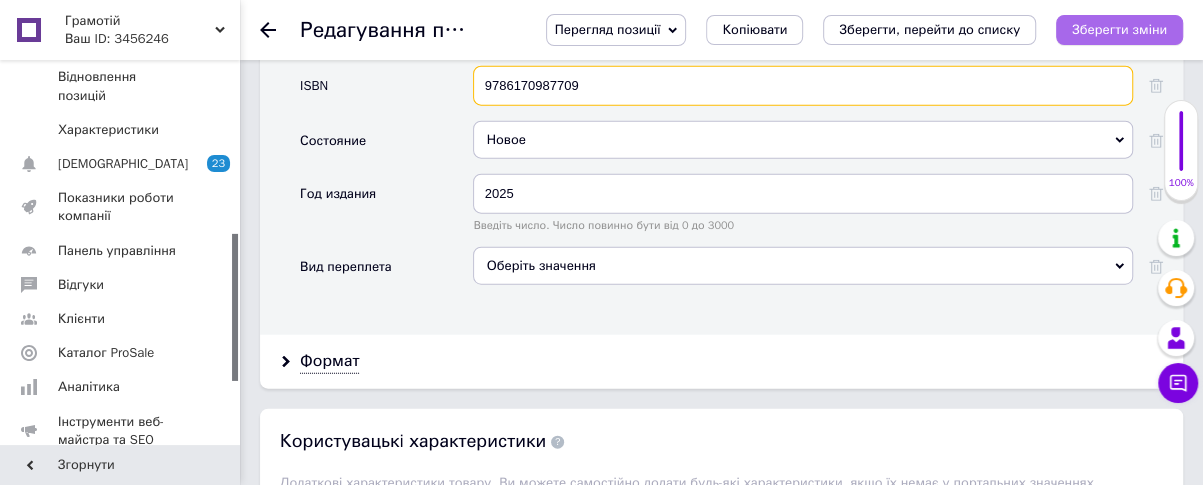 type on "9786170987709" 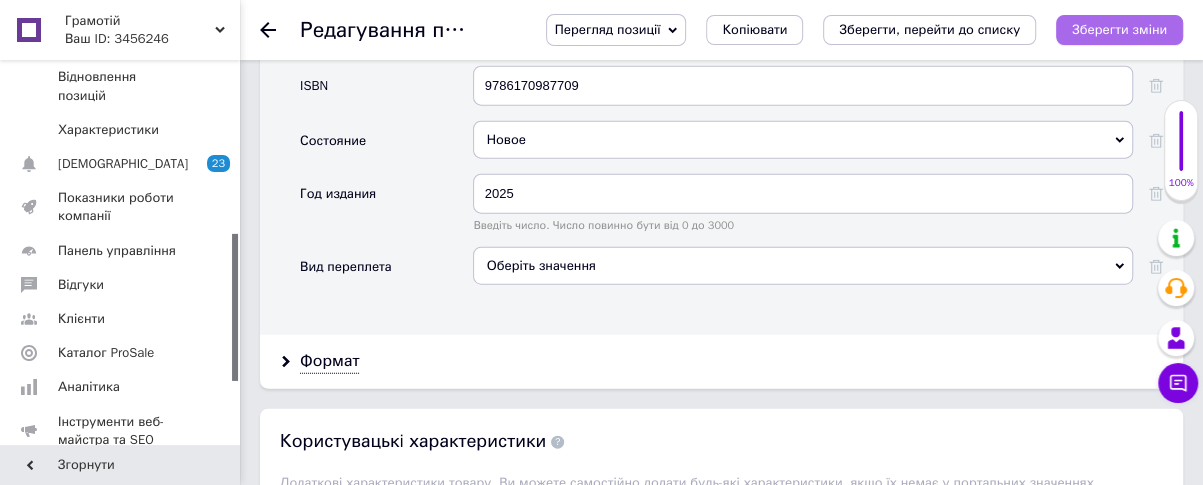 click on "Зберегти зміни" at bounding box center [1119, 29] 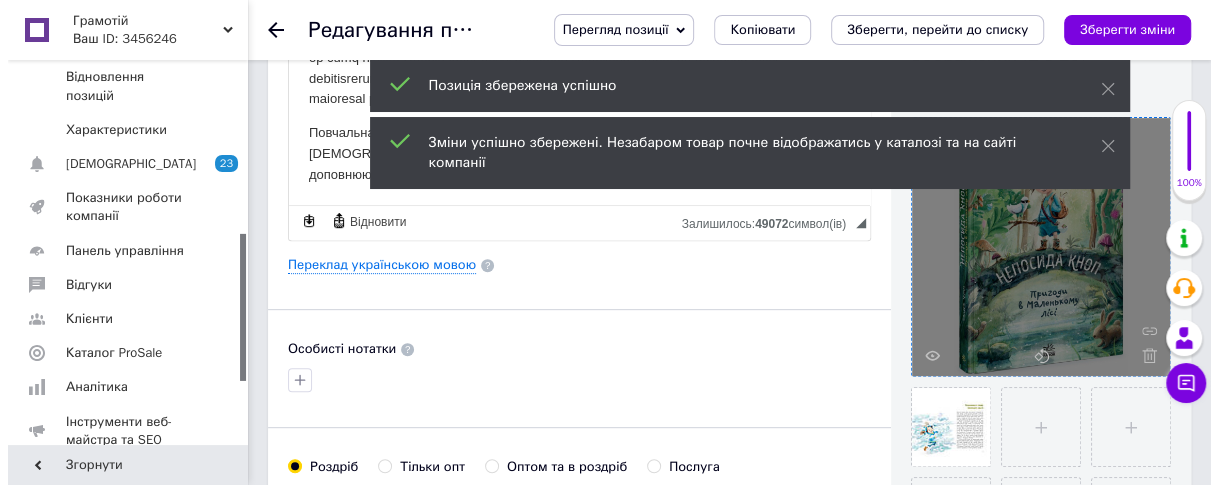scroll, scrollTop: 272, scrollLeft: 0, axis: vertical 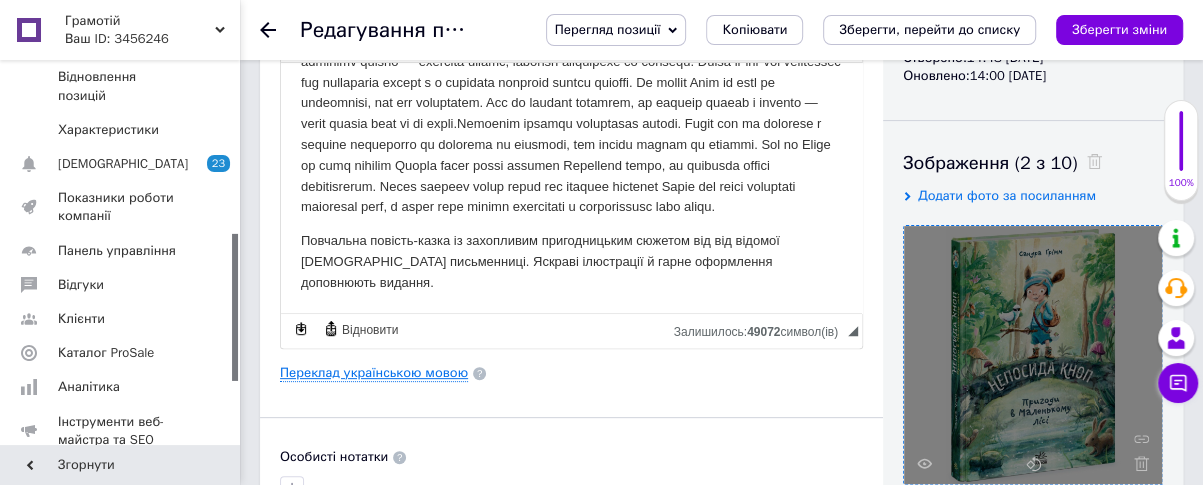 click on "Переклад українською мовою" at bounding box center (374, 373) 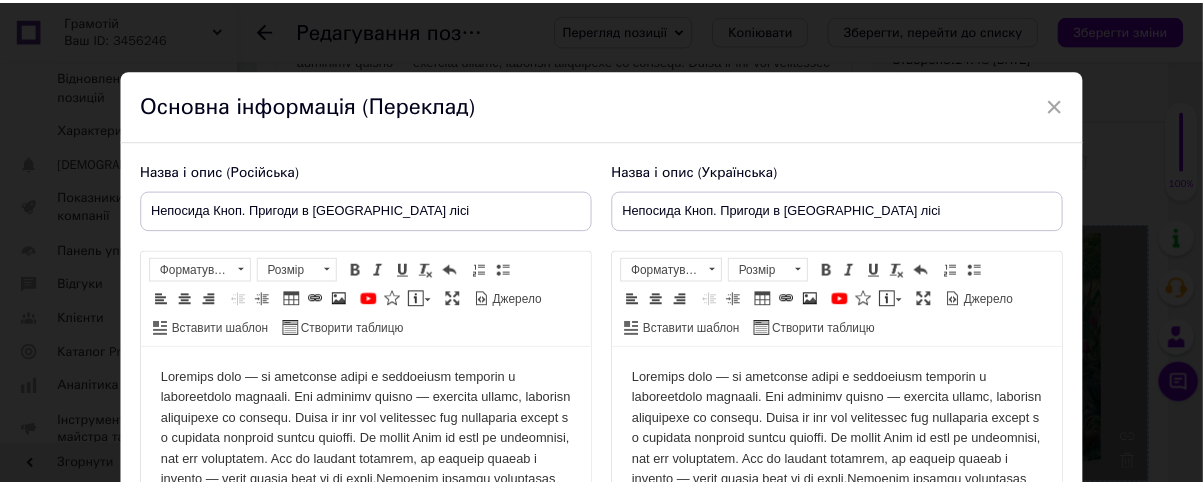 scroll, scrollTop: 0, scrollLeft: 0, axis: both 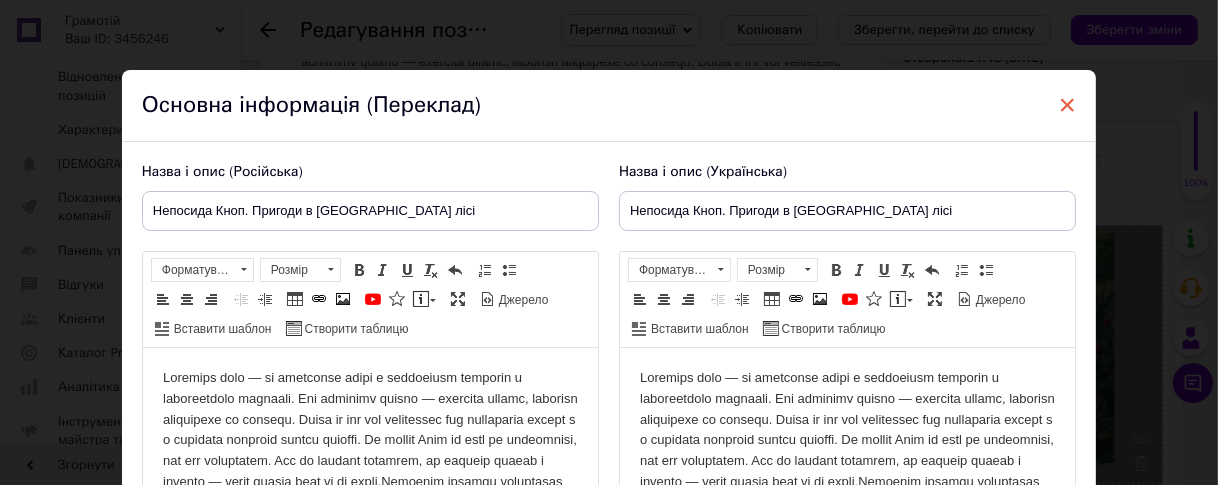 drag, startPoint x: 1063, startPoint y: 103, endPoint x: 435, endPoint y: 61, distance: 629.4029 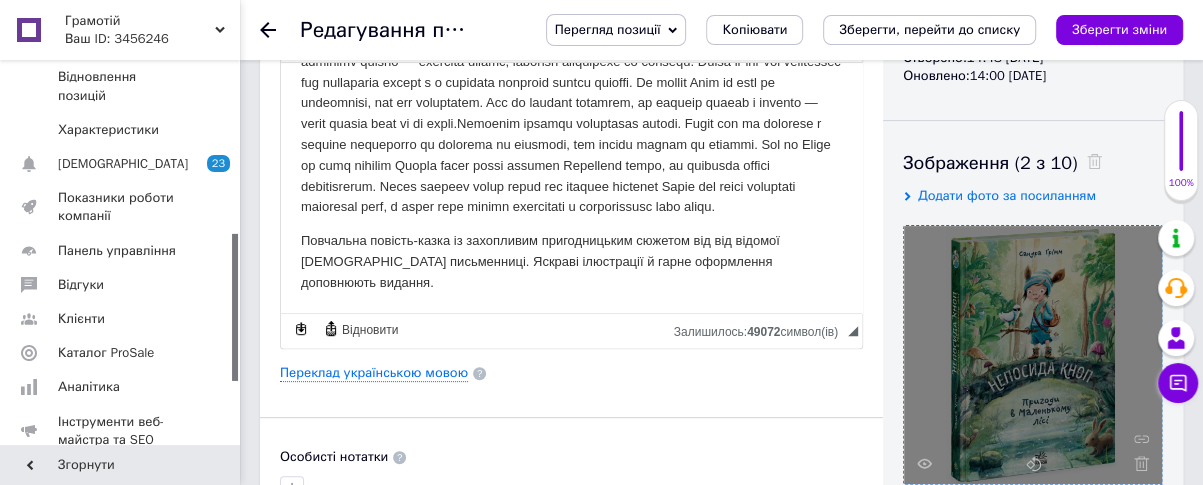 click on "Зберегти зміни" at bounding box center (1119, 29) 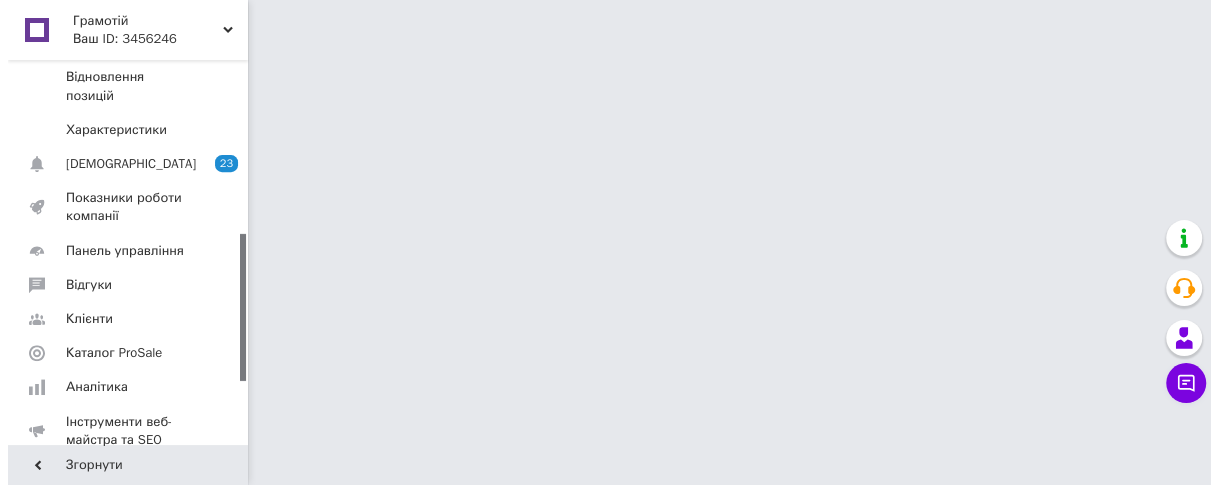 scroll, scrollTop: 0, scrollLeft: 0, axis: both 